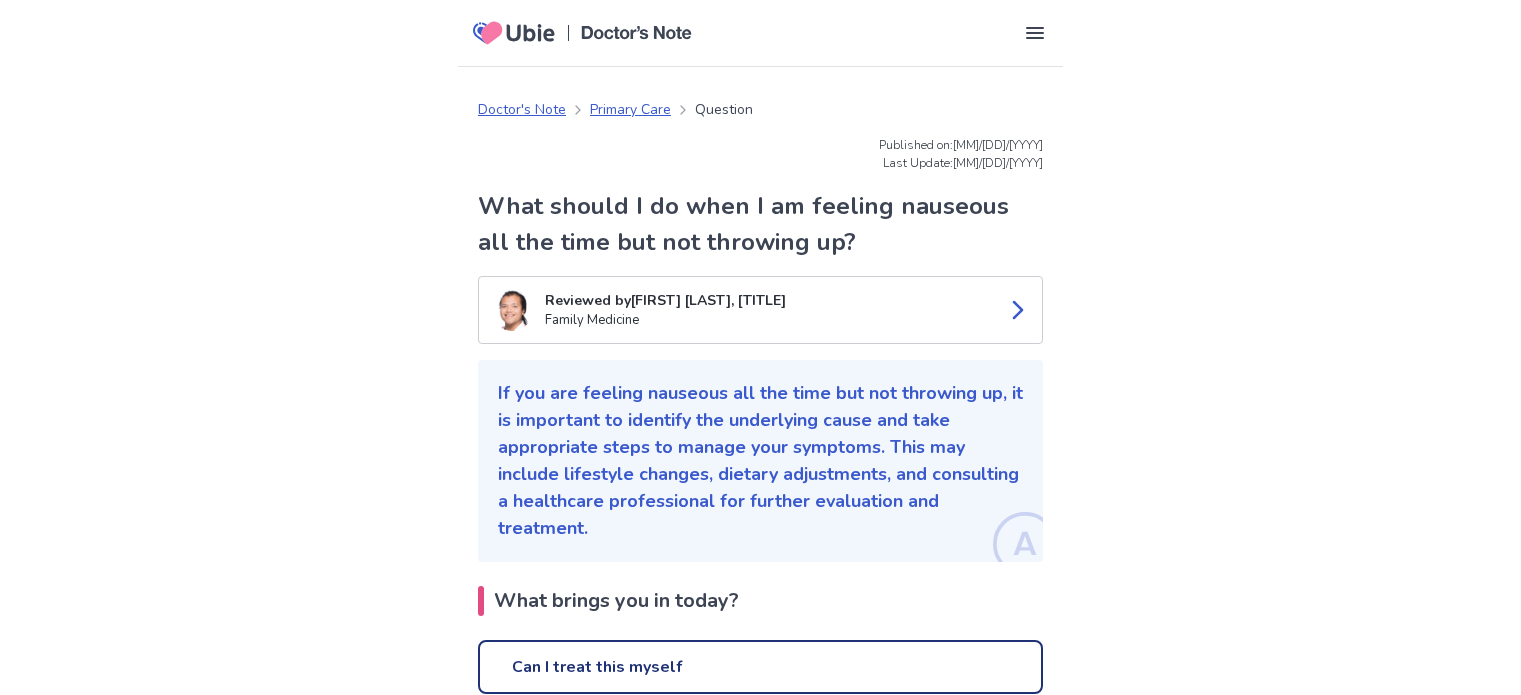 scroll, scrollTop: 891, scrollLeft: 0, axis: vertical 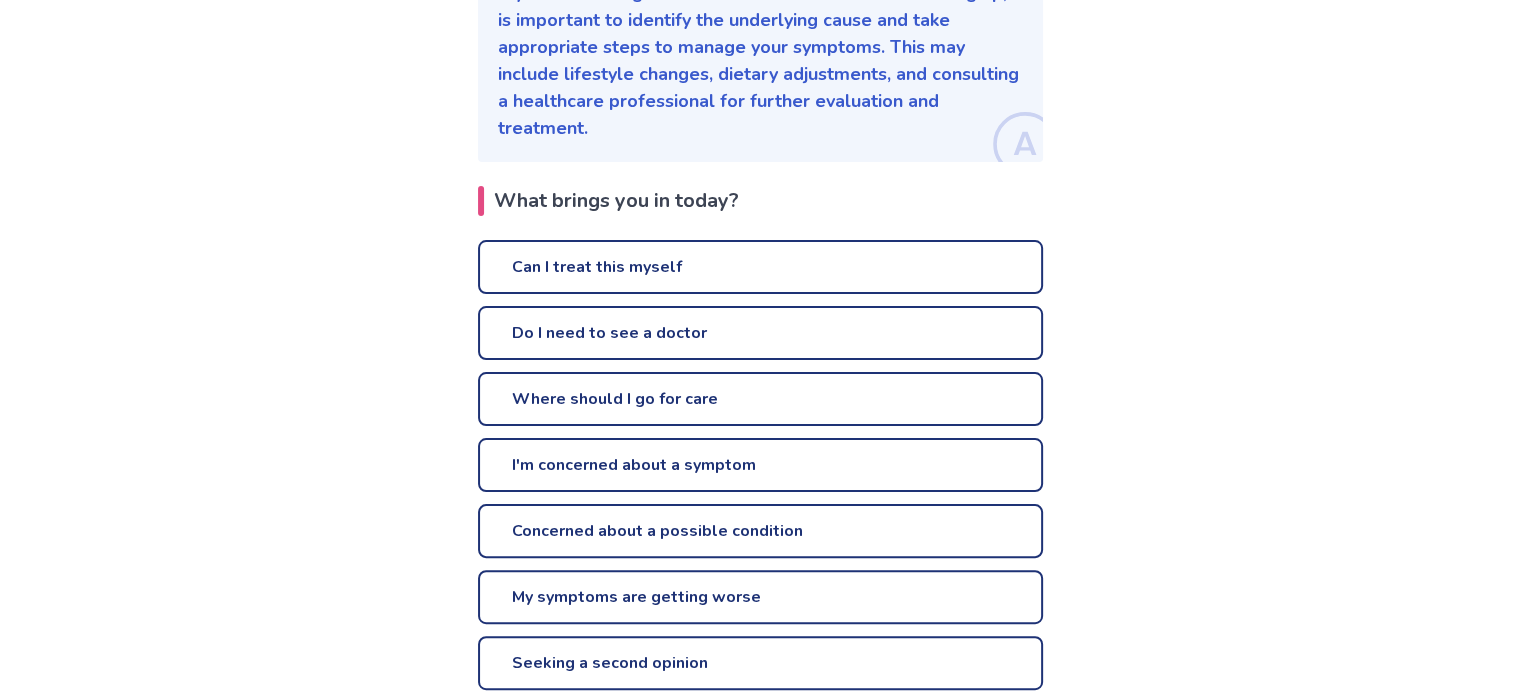 click on "Can I treat this myself" at bounding box center (760, 267) 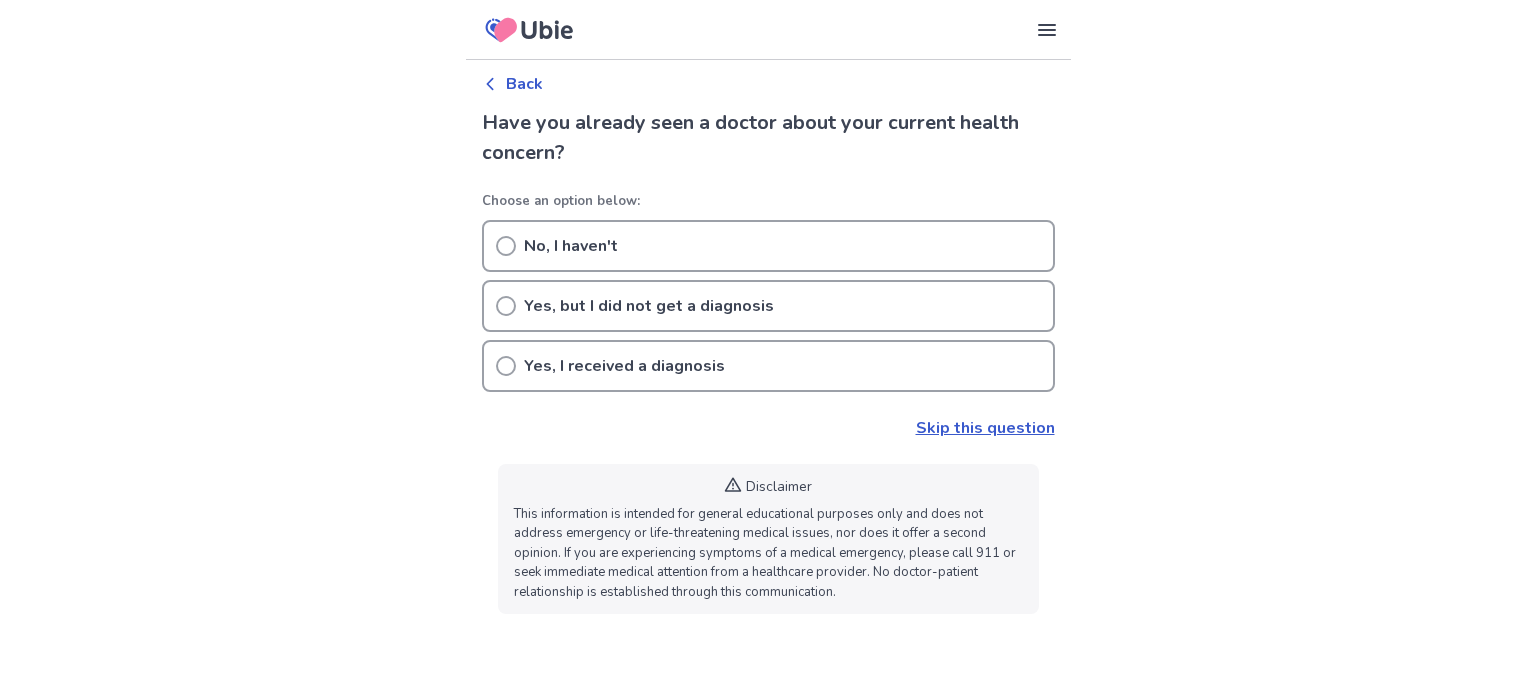 click 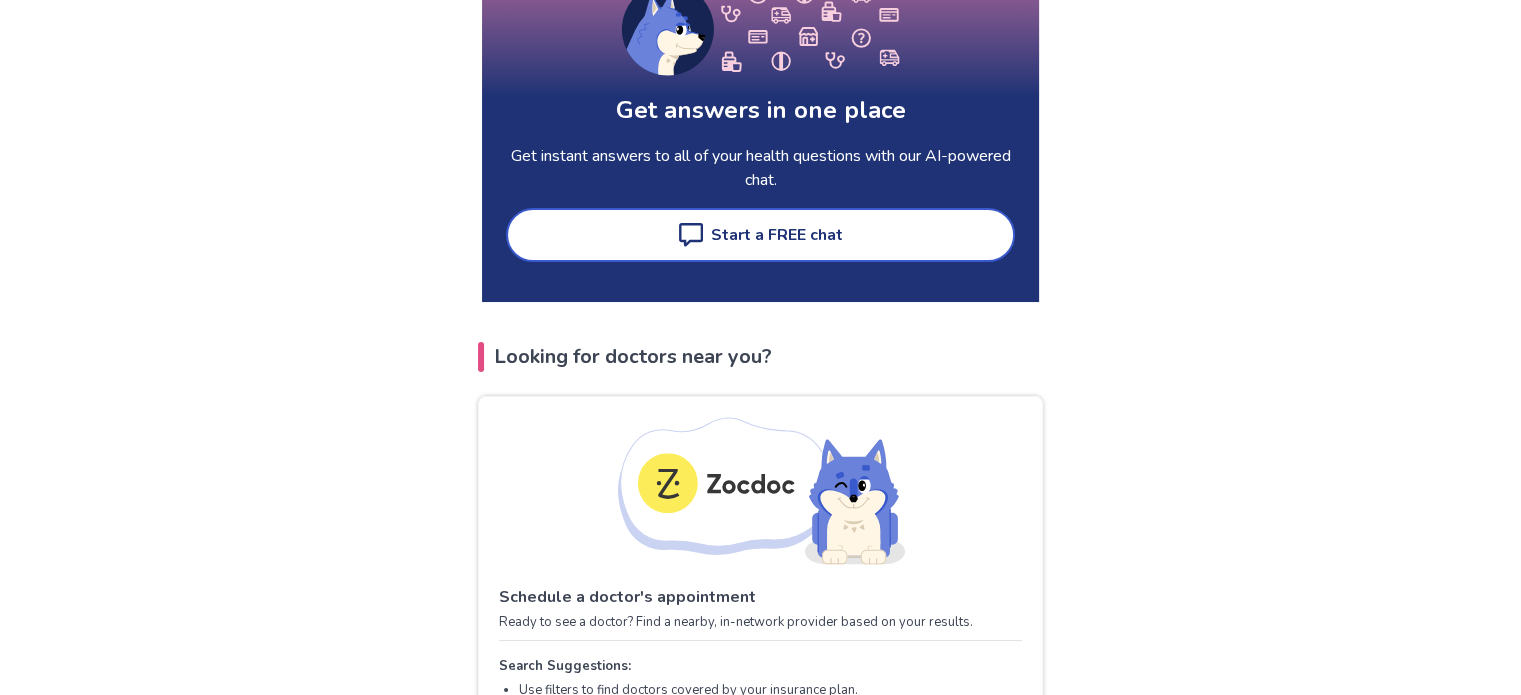 scroll, scrollTop: 507, scrollLeft: 0, axis: vertical 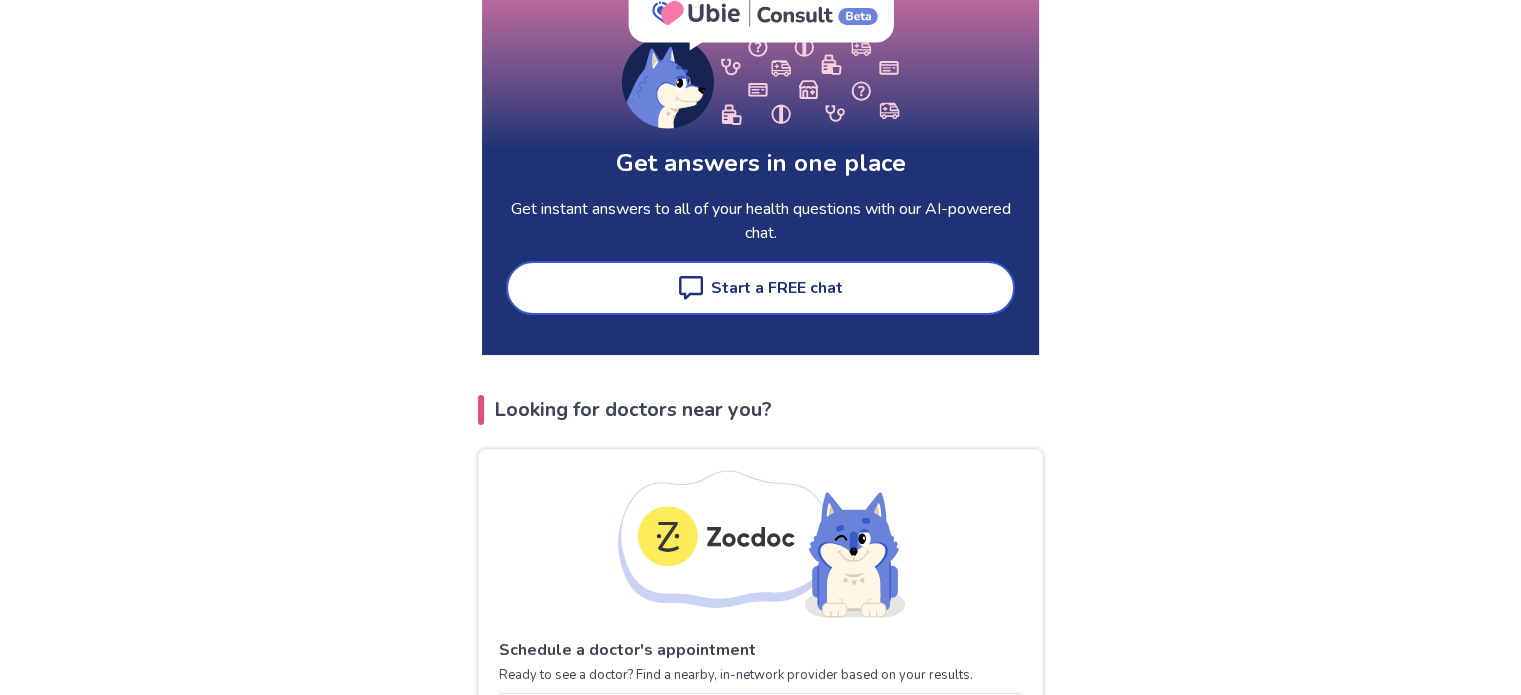 click on "Start a FREE chat" at bounding box center [760, 288] 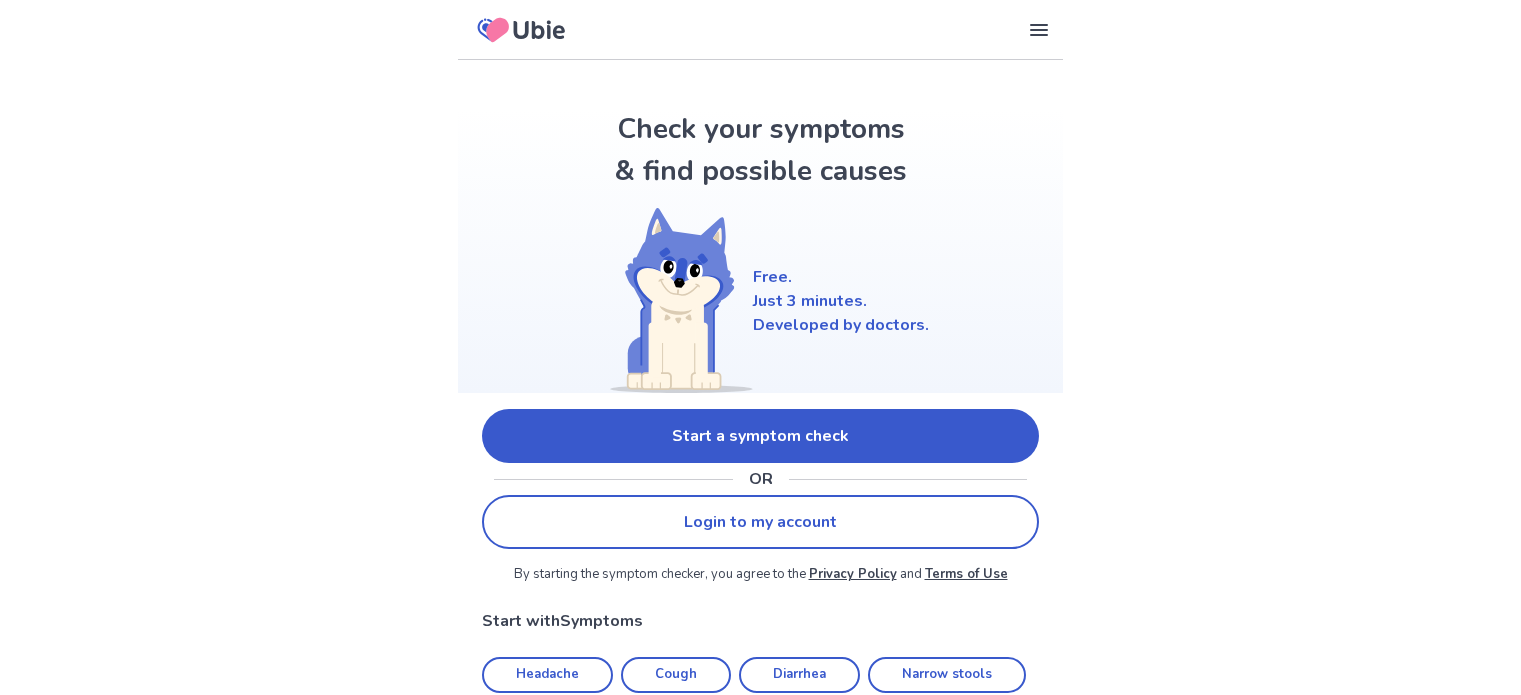 scroll, scrollTop: 0, scrollLeft: 0, axis: both 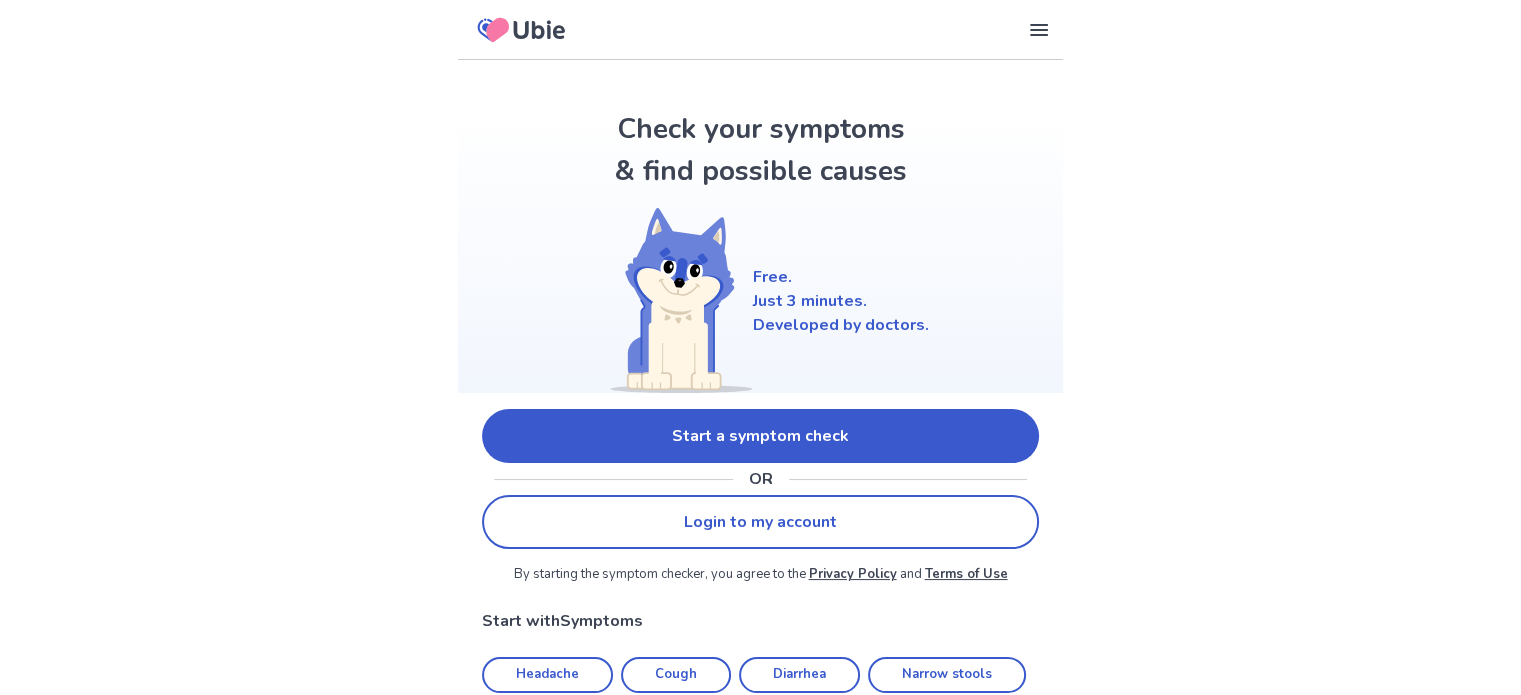 drag, startPoint x: 0, startPoint y: 0, endPoint x: 756, endPoint y: 214, distance: 785.7048 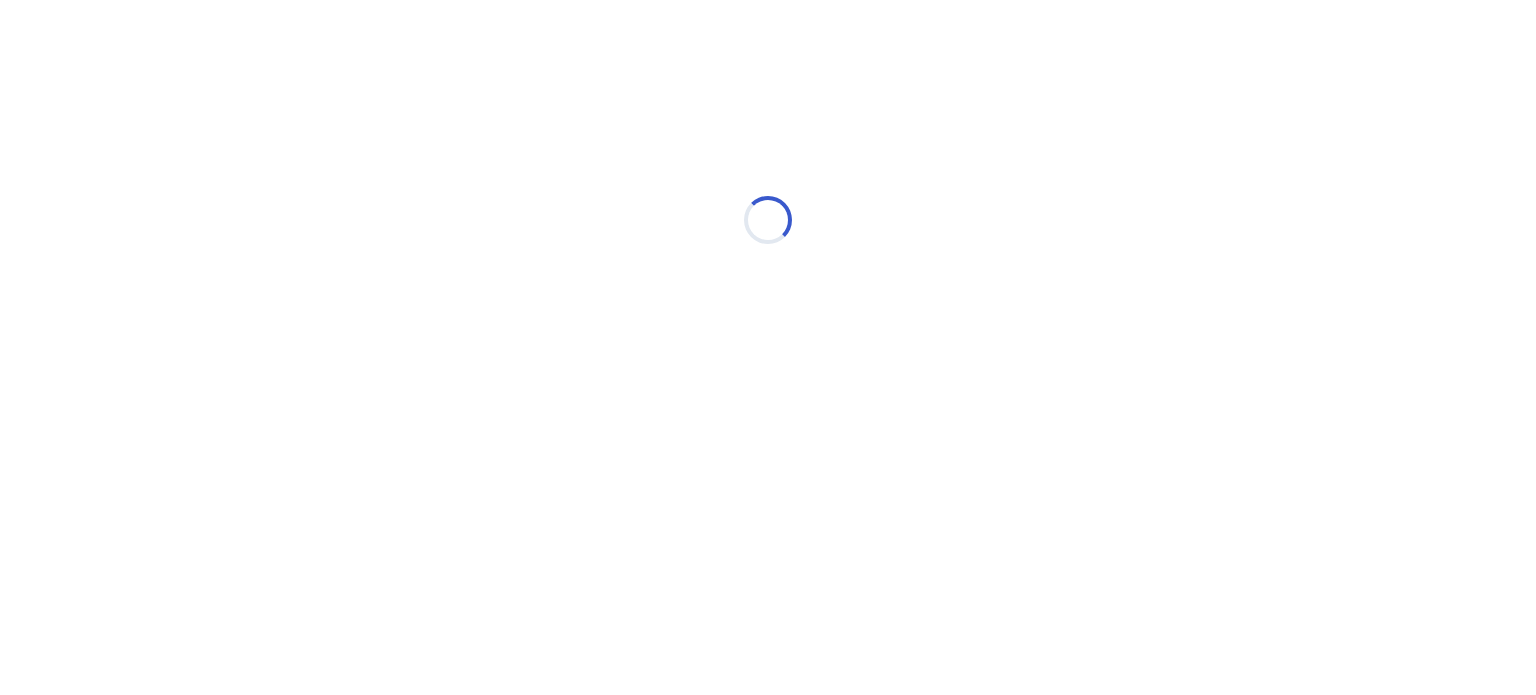 scroll, scrollTop: 0, scrollLeft: 0, axis: both 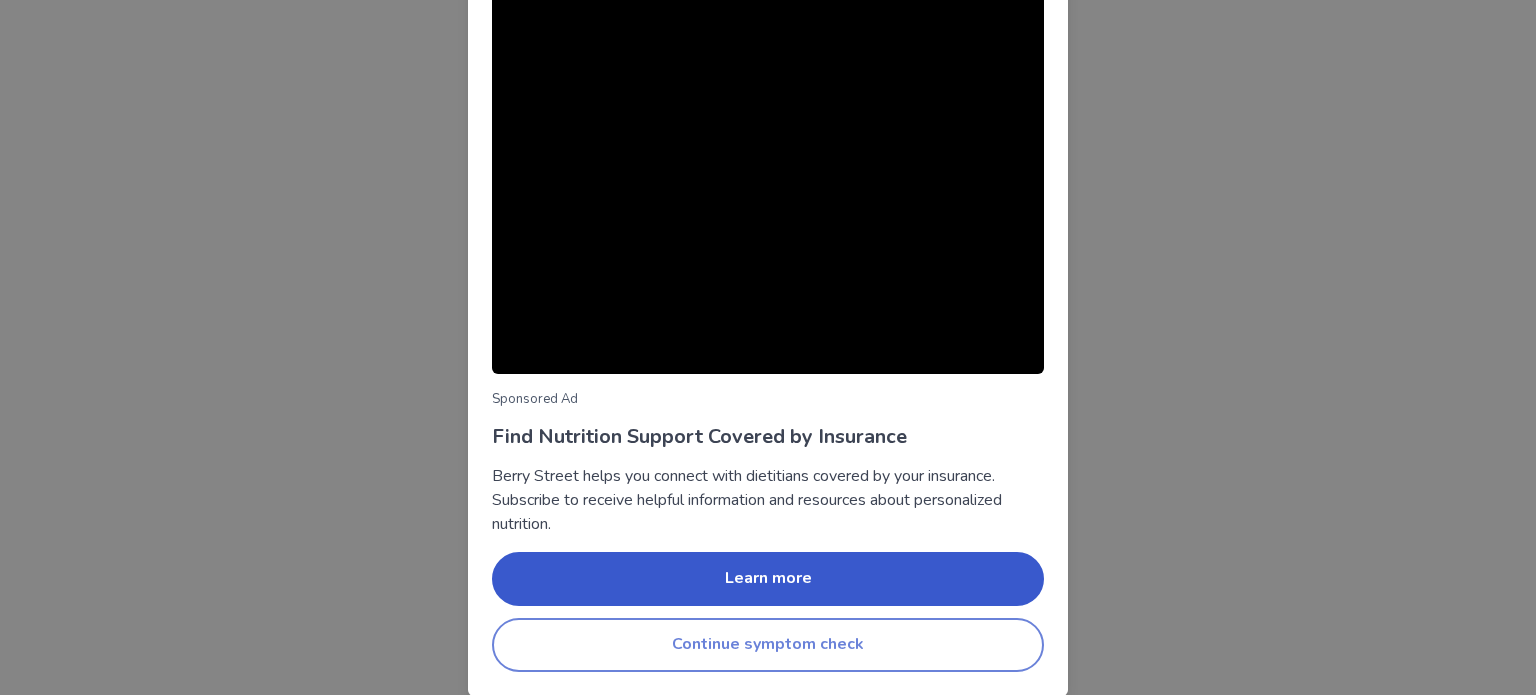 click on "Continue symptom check" at bounding box center [768, 645] 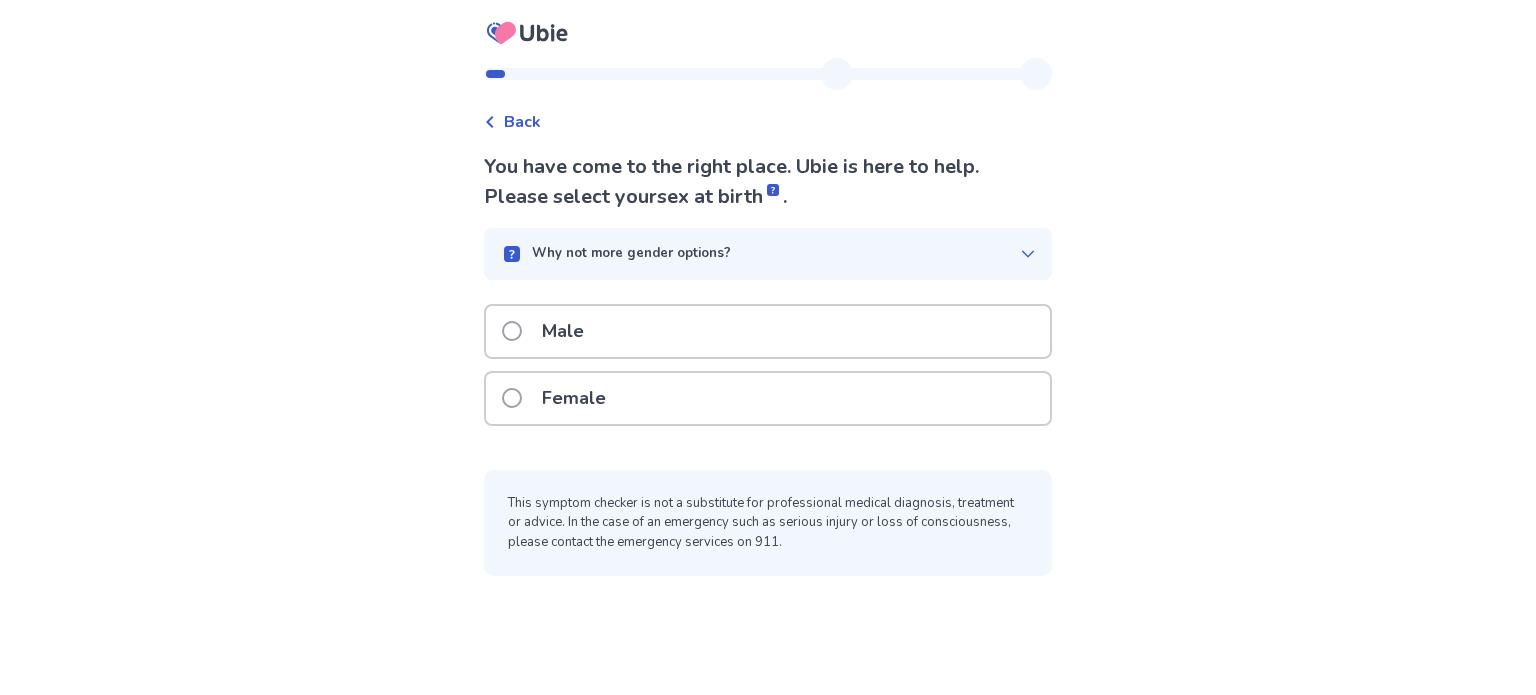 click at bounding box center (512, 398) 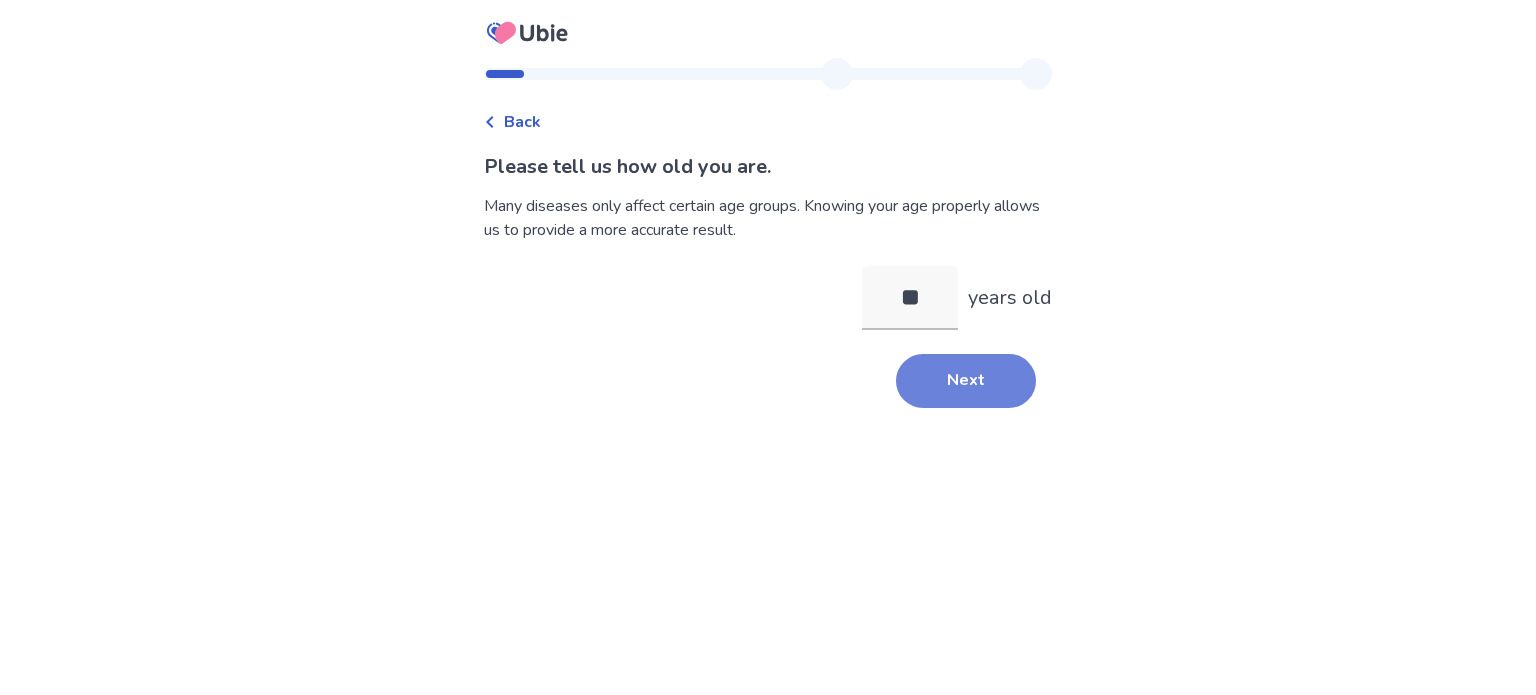 type on "**" 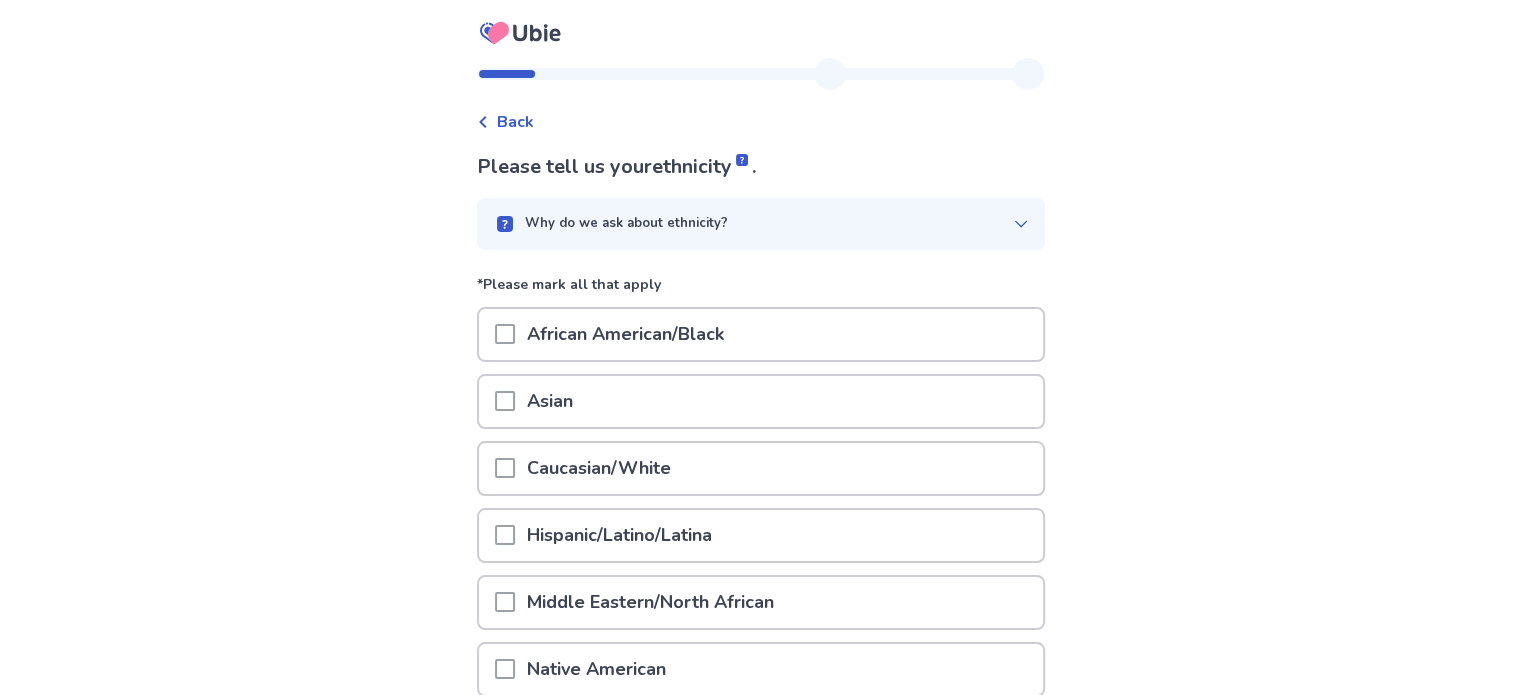 click at bounding box center [505, 468] 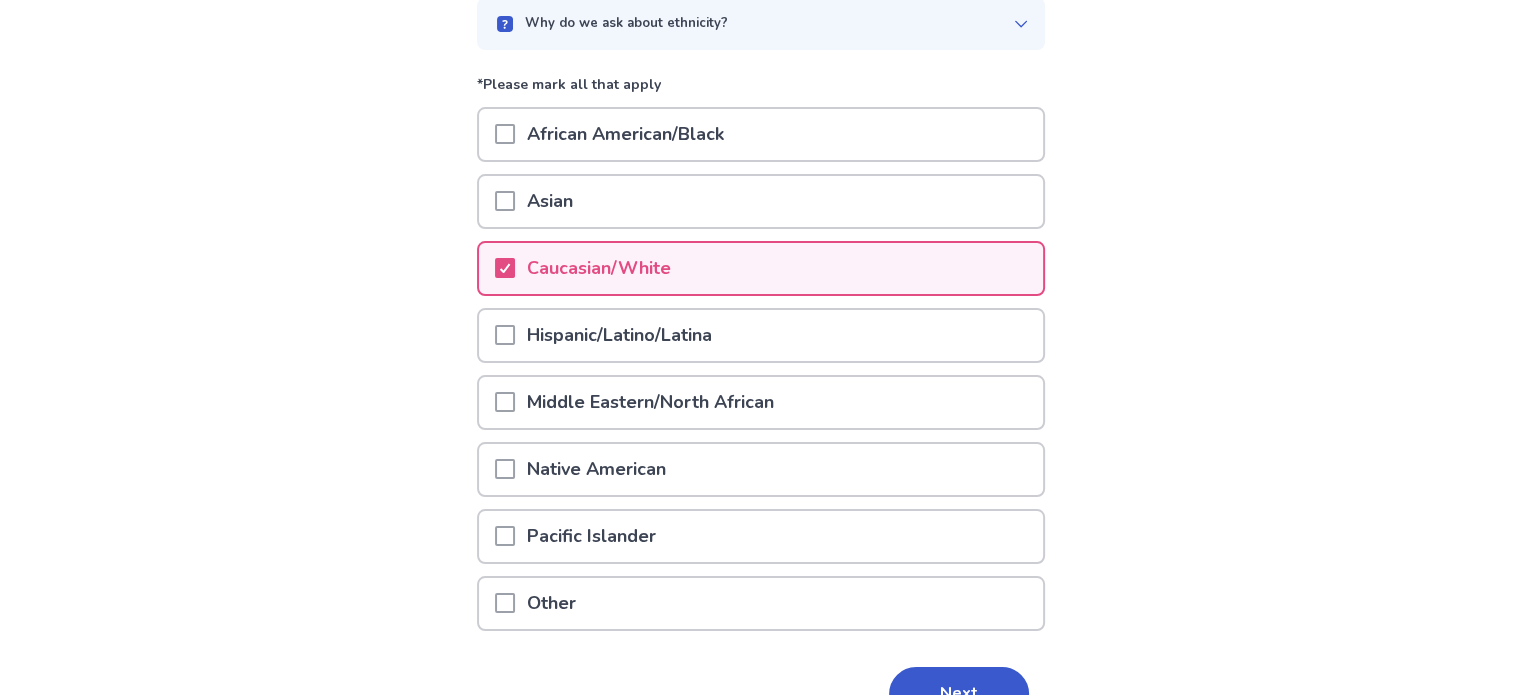 scroll, scrollTop: 280, scrollLeft: 0, axis: vertical 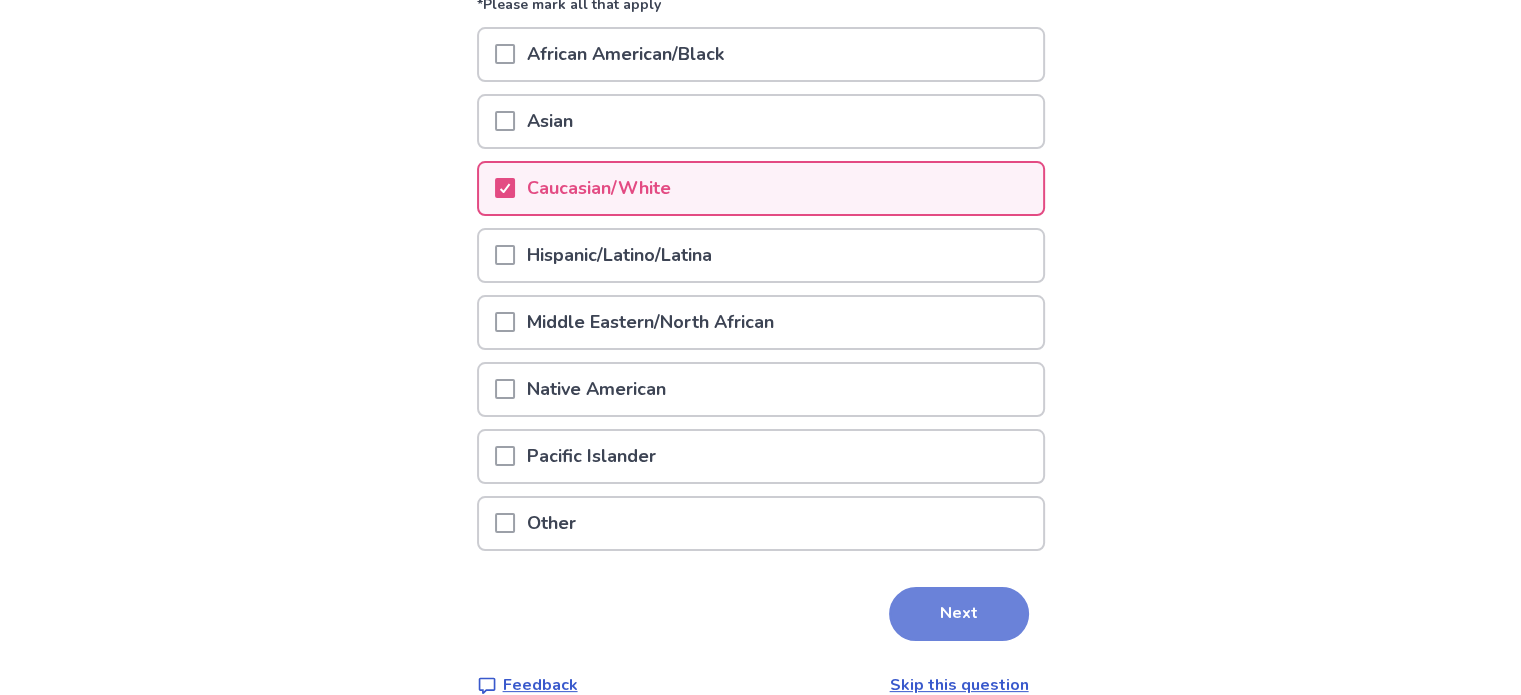 click on "Next" at bounding box center (959, 614) 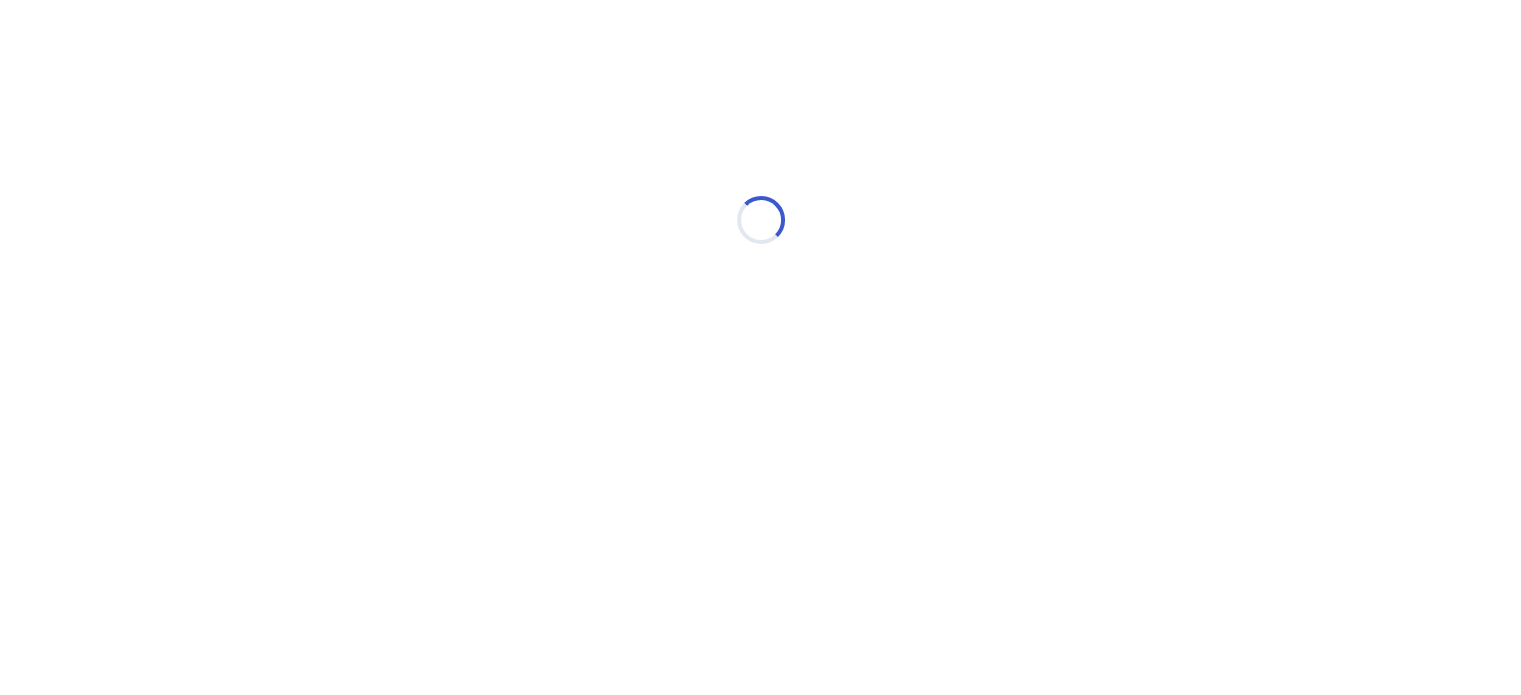 scroll, scrollTop: 0, scrollLeft: 0, axis: both 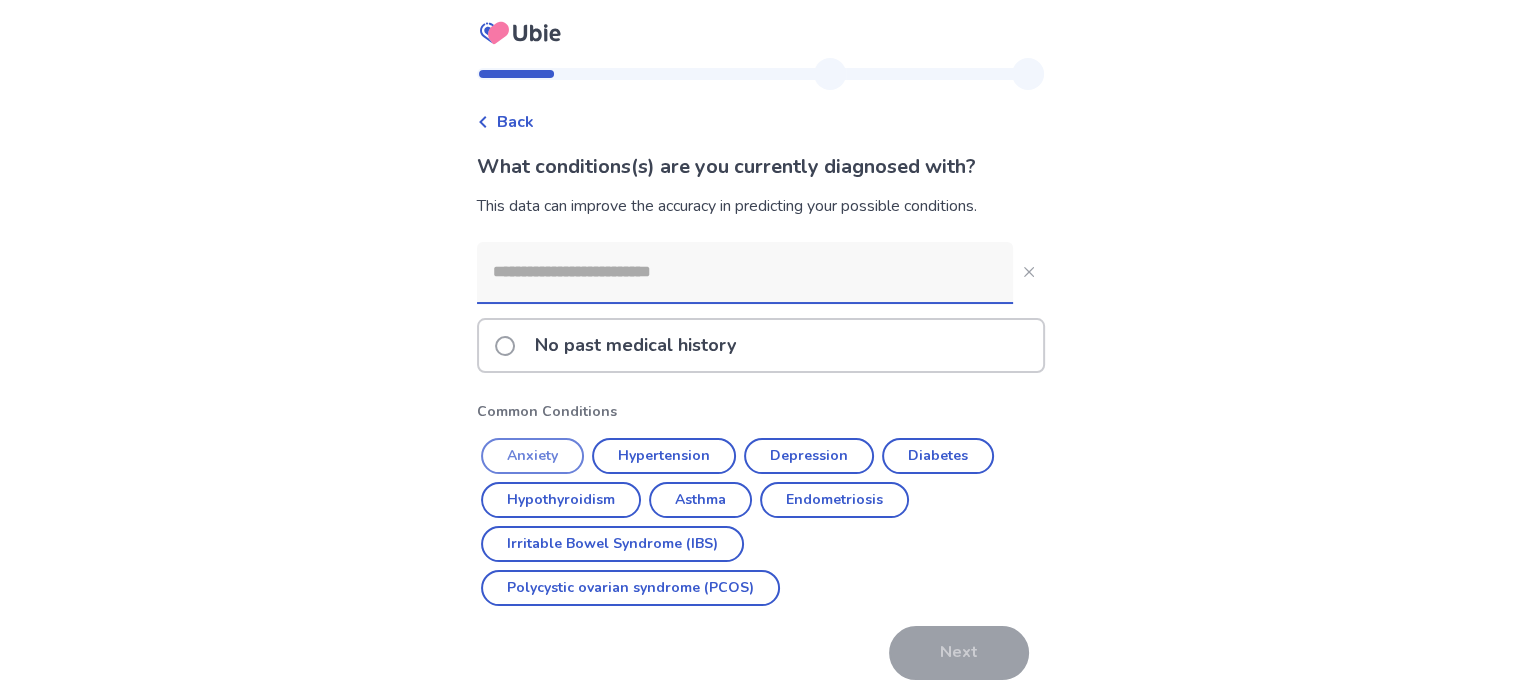 click on "Anxiety" at bounding box center [532, 456] 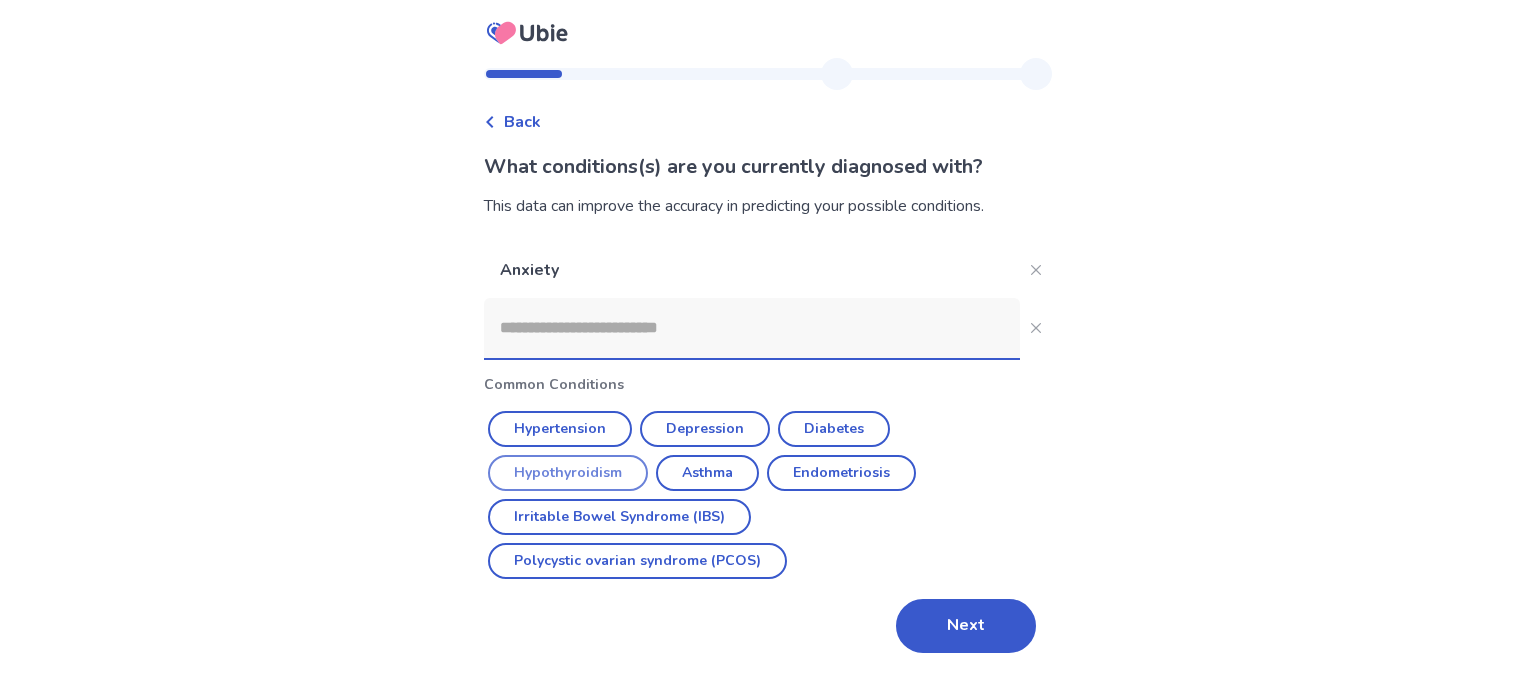 click on "Hypothyroidism" at bounding box center (568, 473) 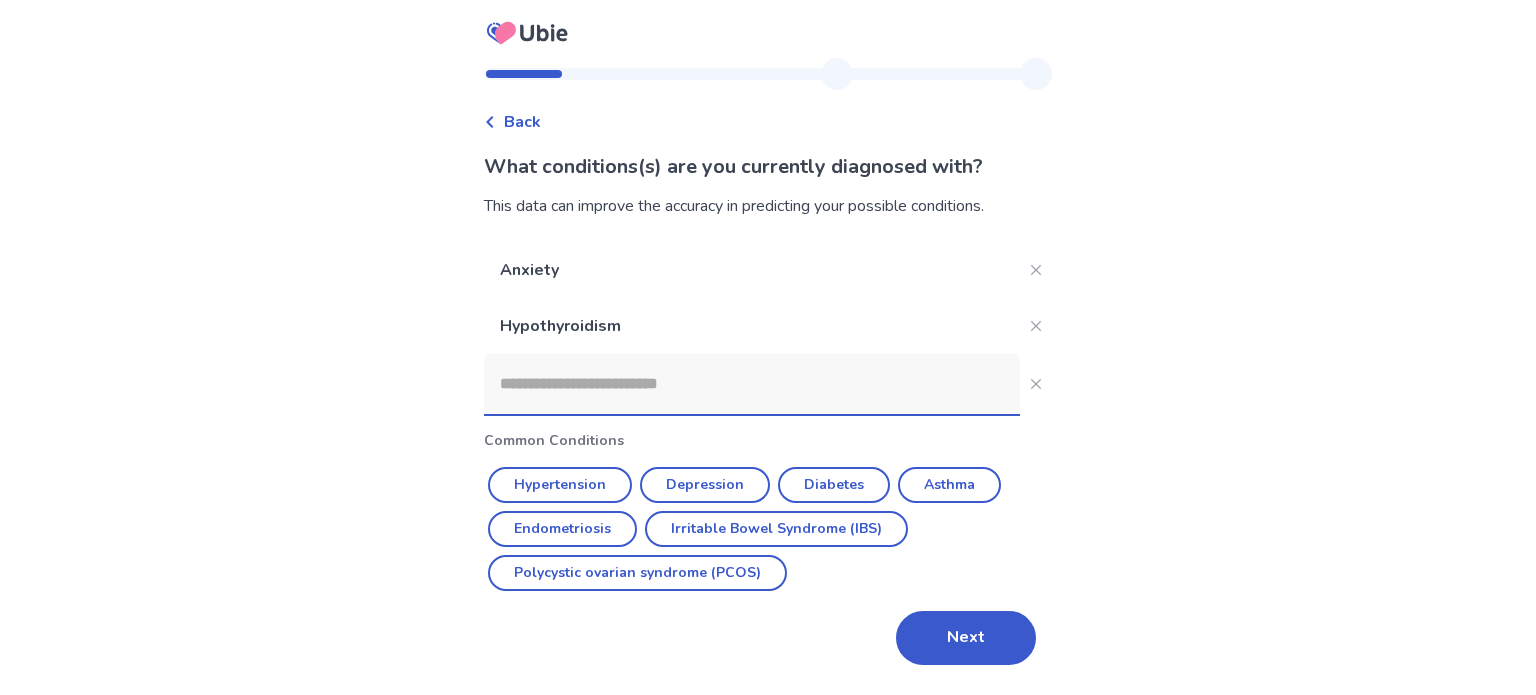click at bounding box center (752, 384) 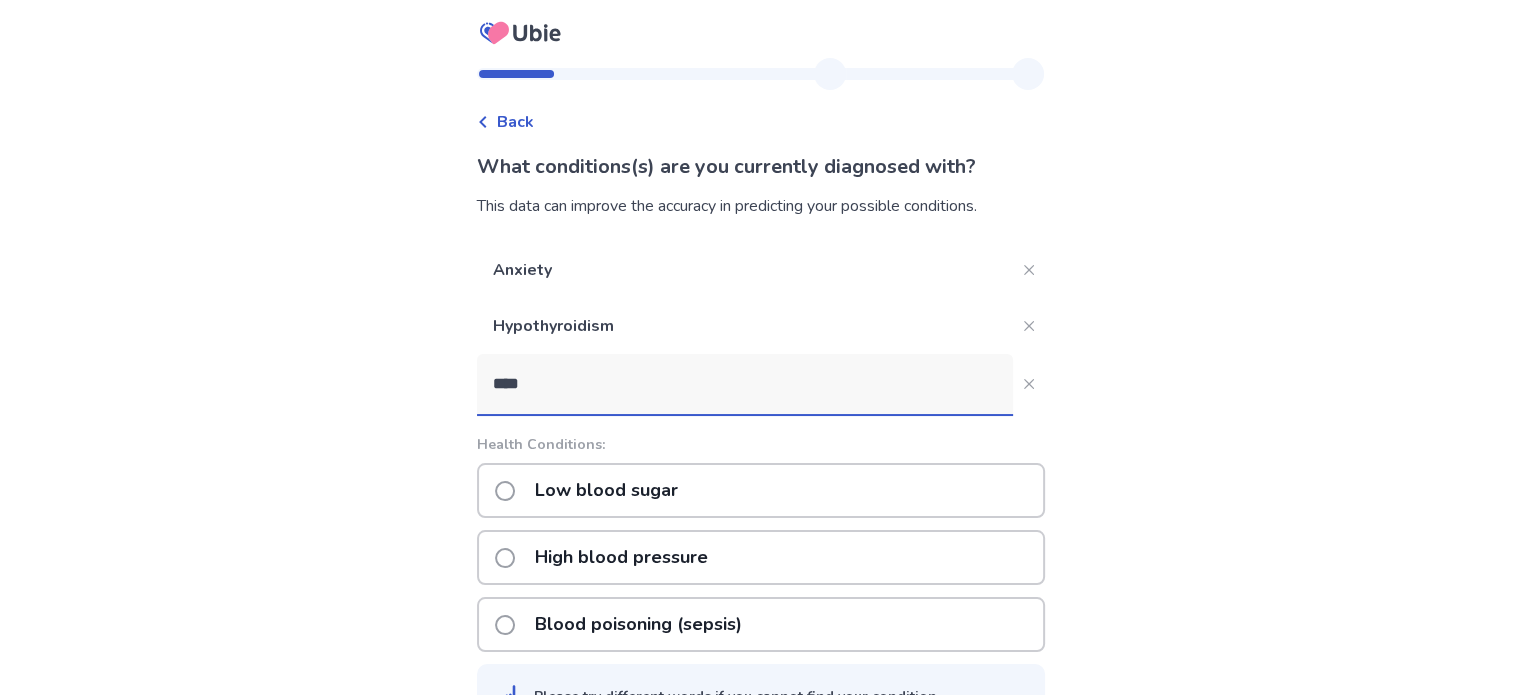 type on "****" 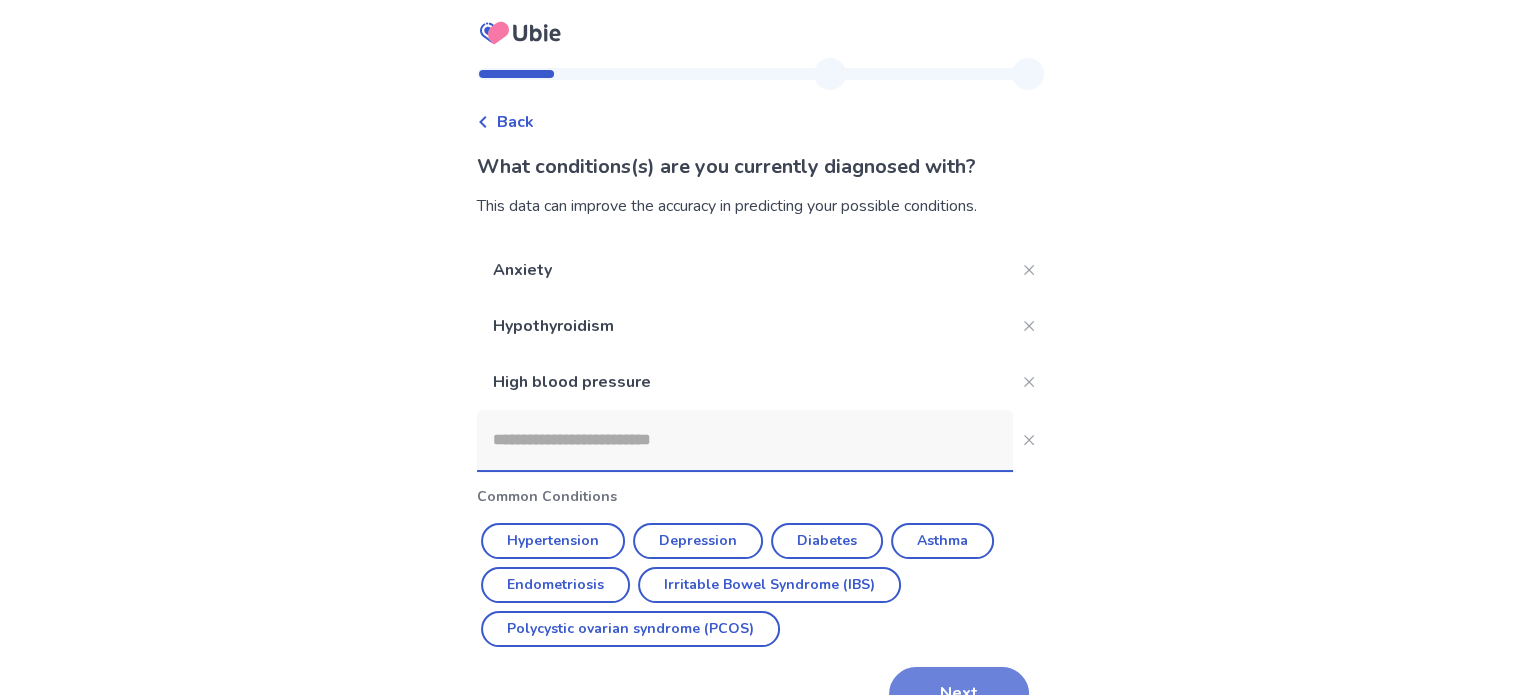 click on "Next" at bounding box center [959, 694] 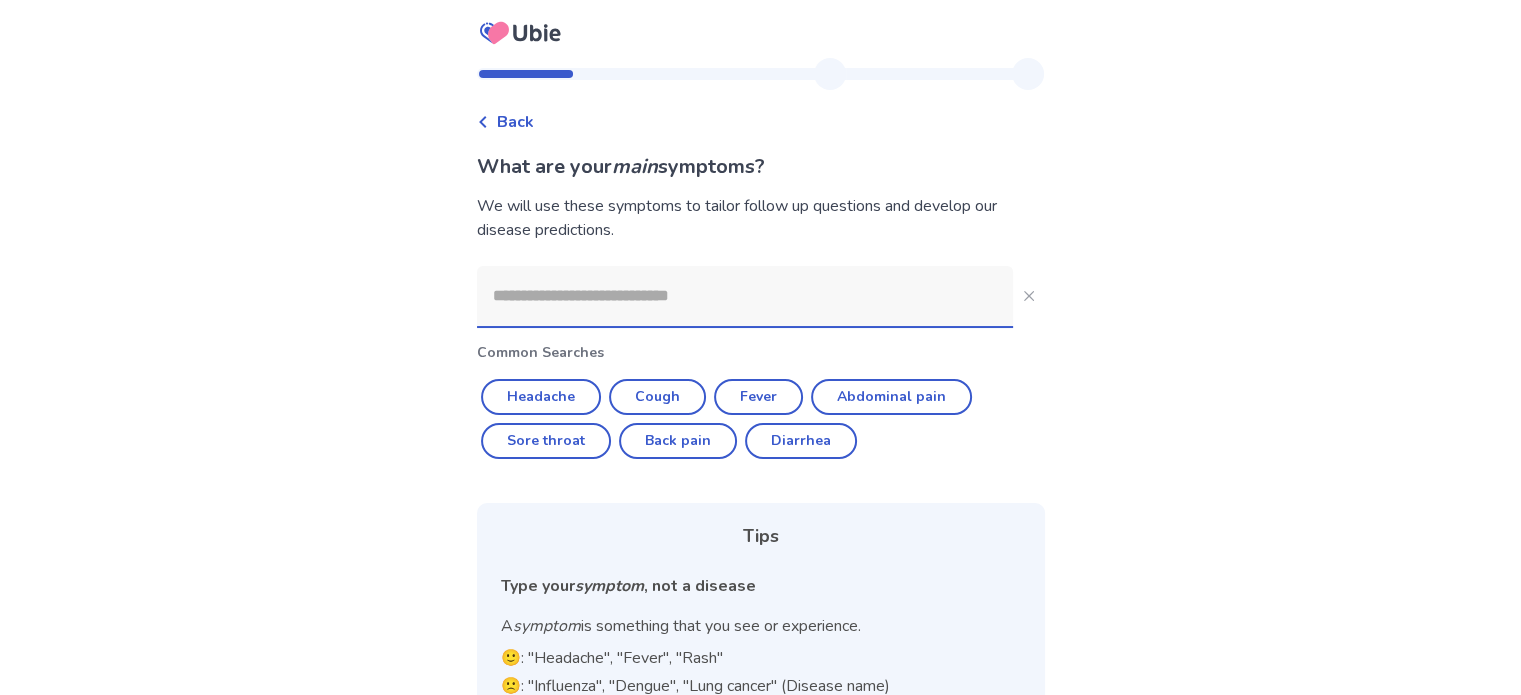 click 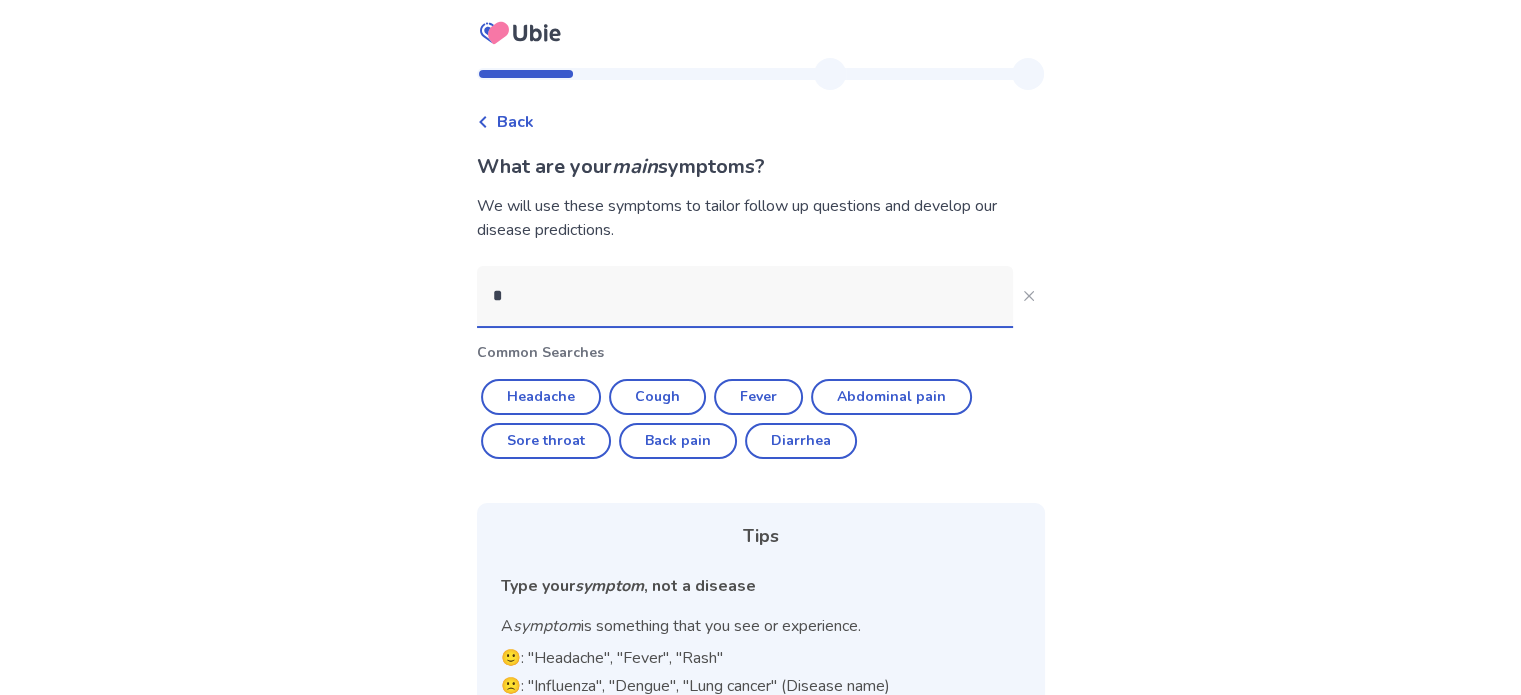 click on "*" 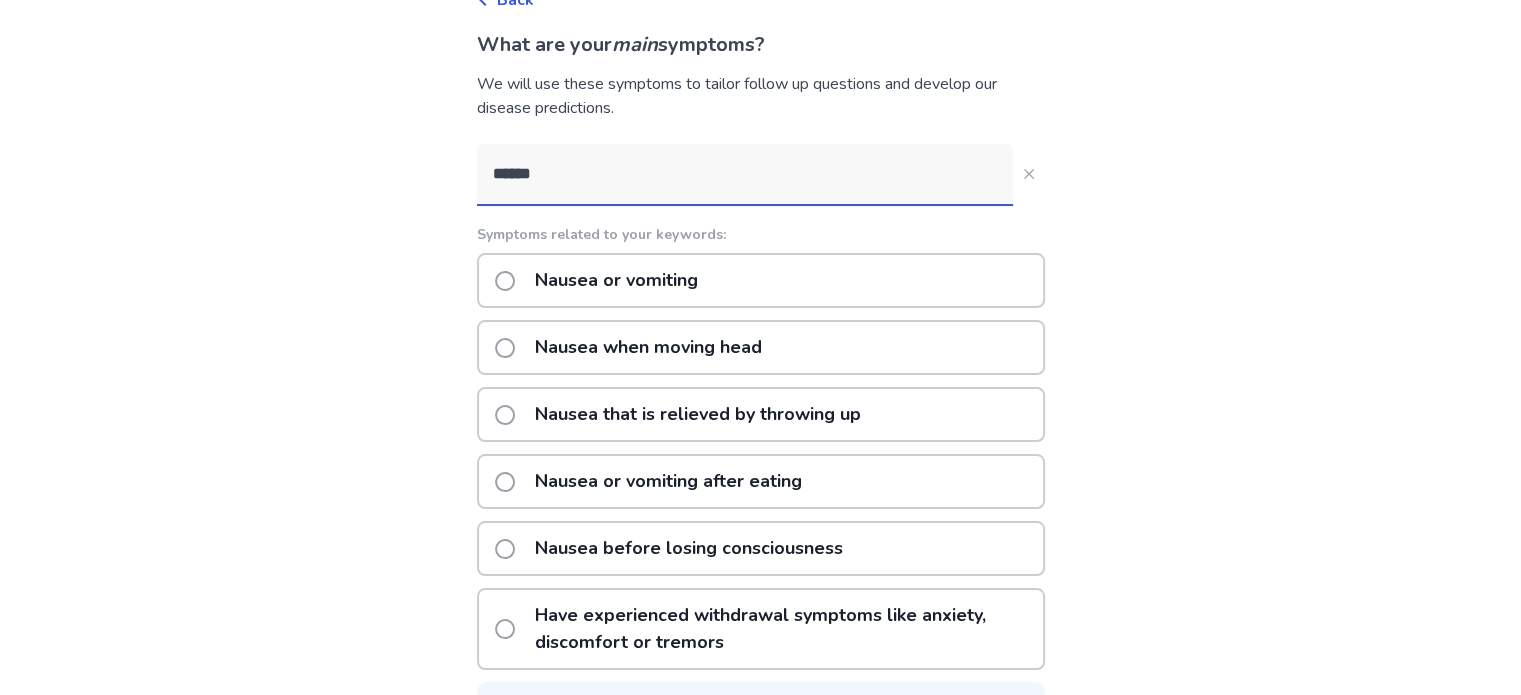 scroll, scrollTop: 160, scrollLeft: 0, axis: vertical 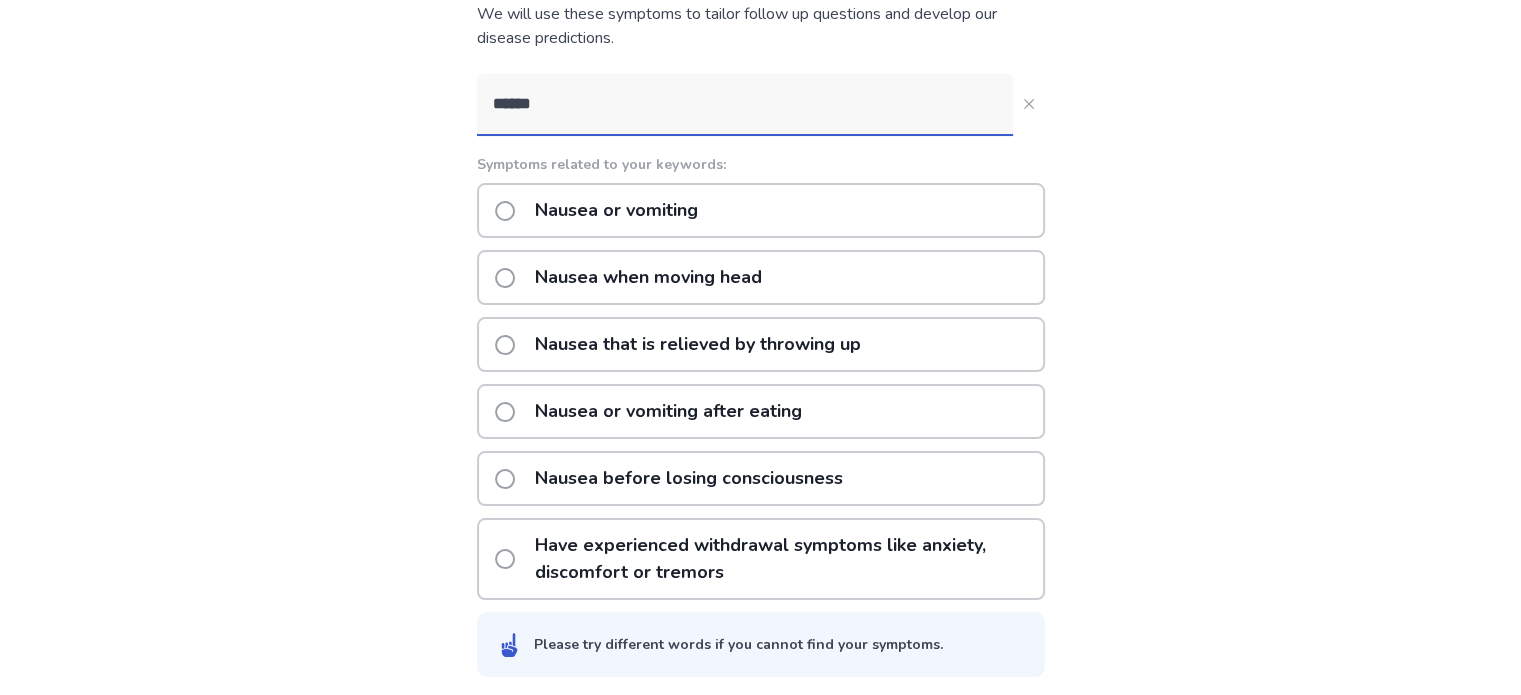 type on "******" 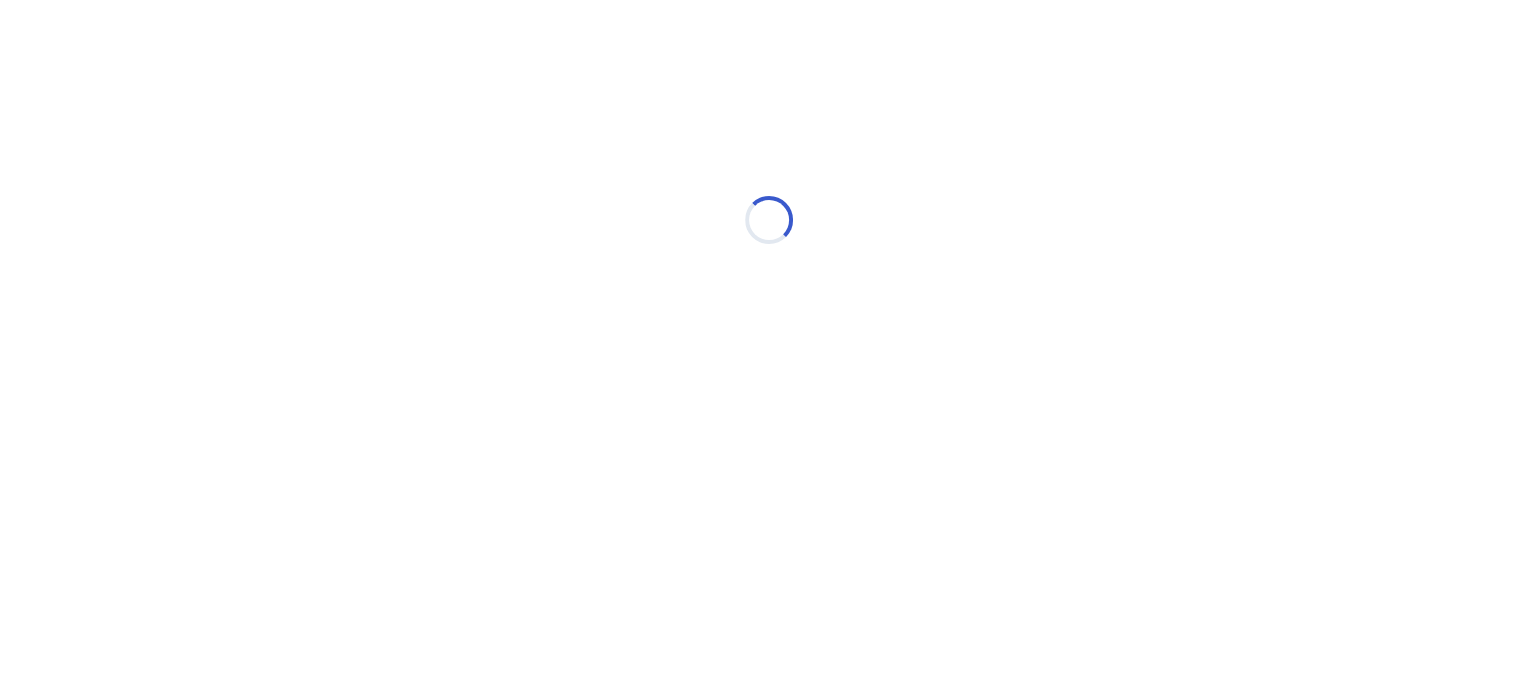 scroll, scrollTop: 0, scrollLeft: 0, axis: both 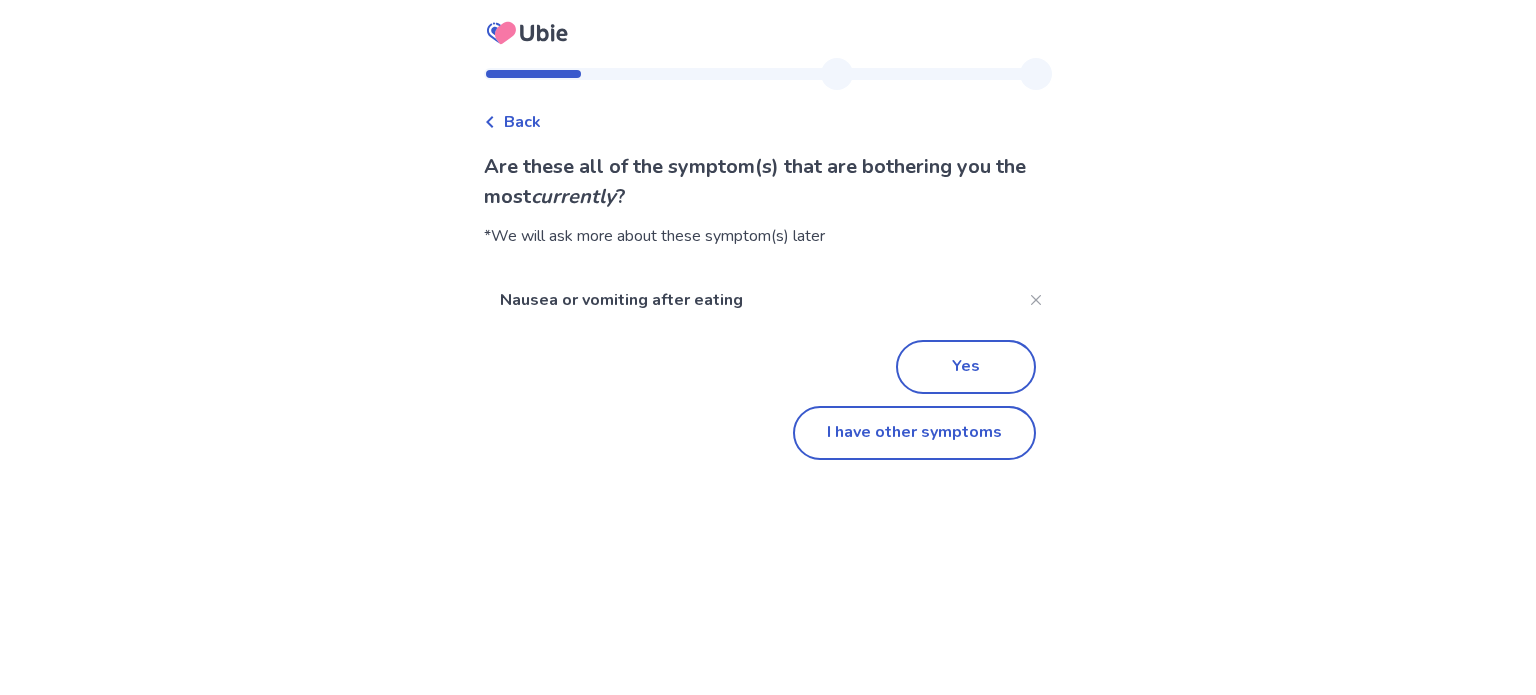 click on "I have other symptoms" 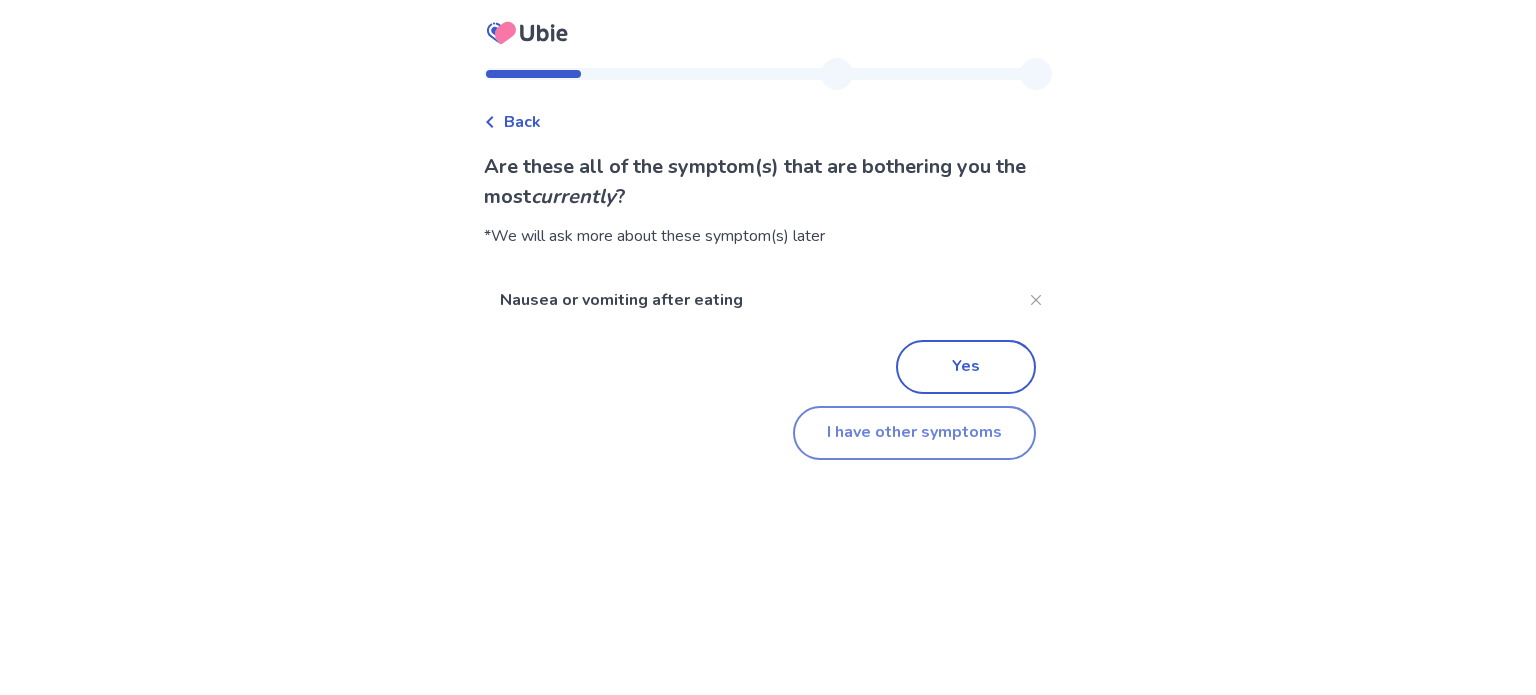 click on "I have other symptoms" 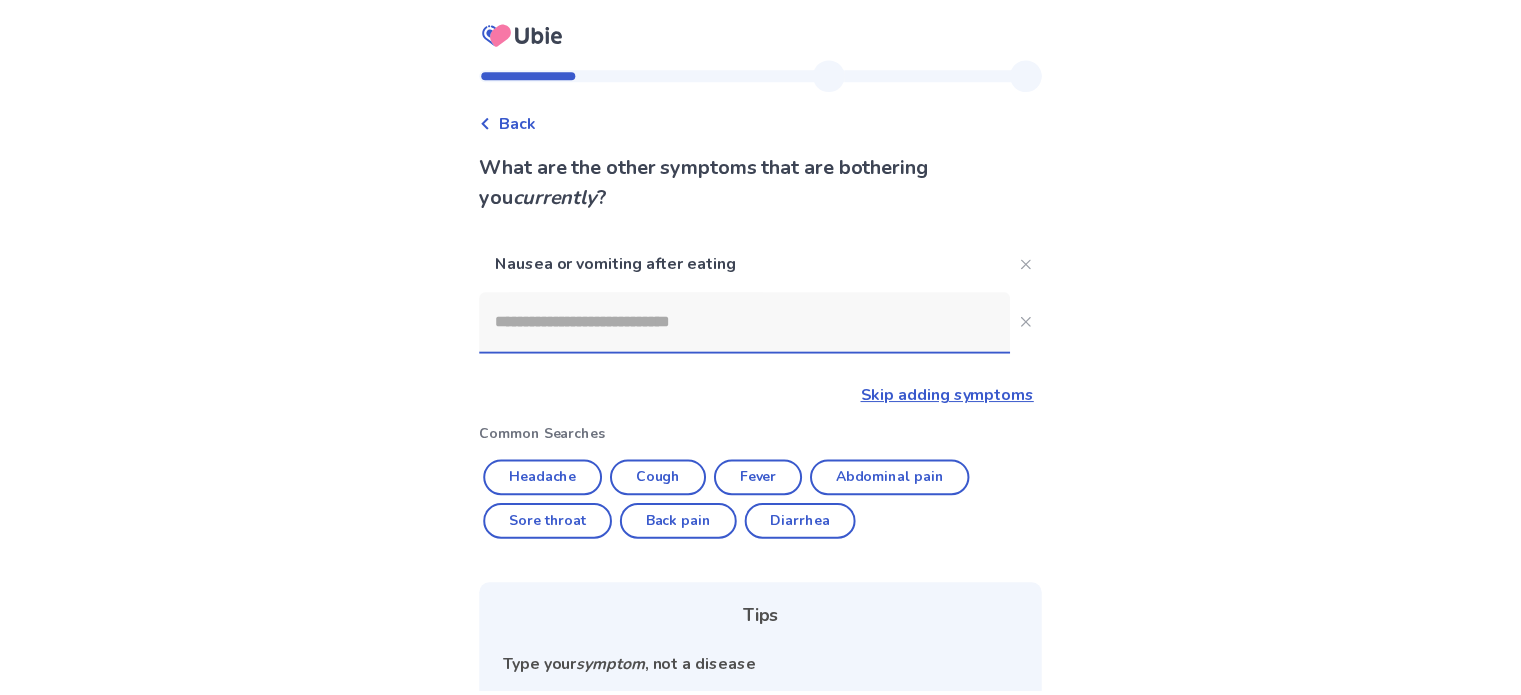 scroll, scrollTop: 192, scrollLeft: 0, axis: vertical 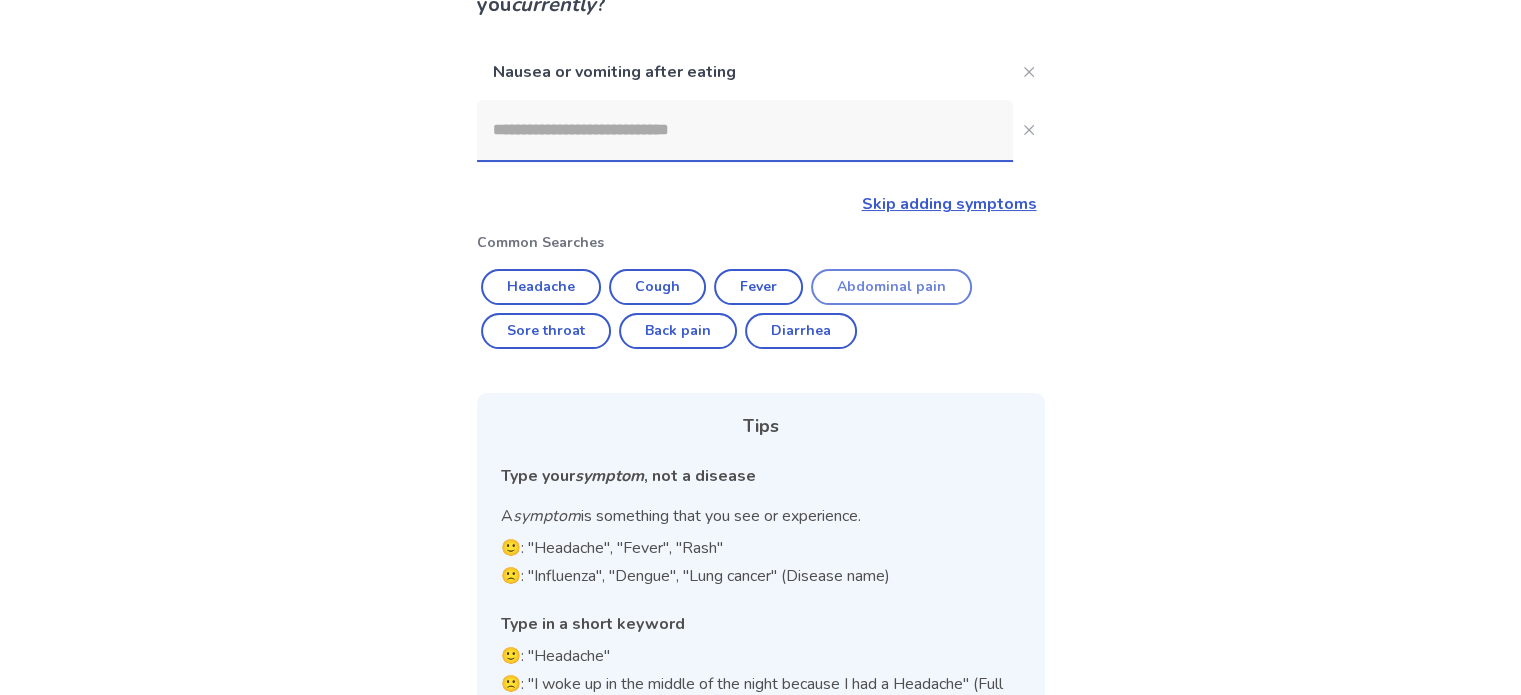 click on "Abdominal pain" 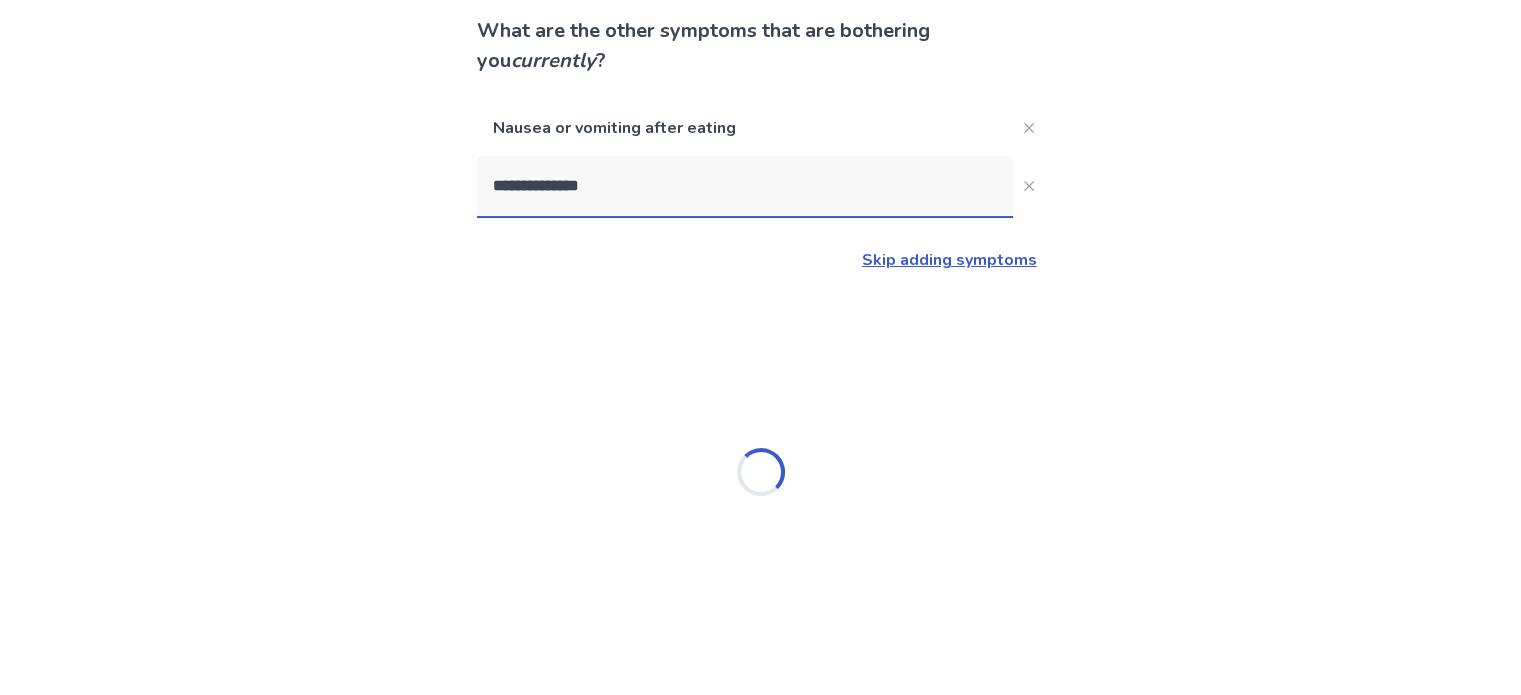 scroll, scrollTop: 192, scrollLeft: 0, axis: vertical 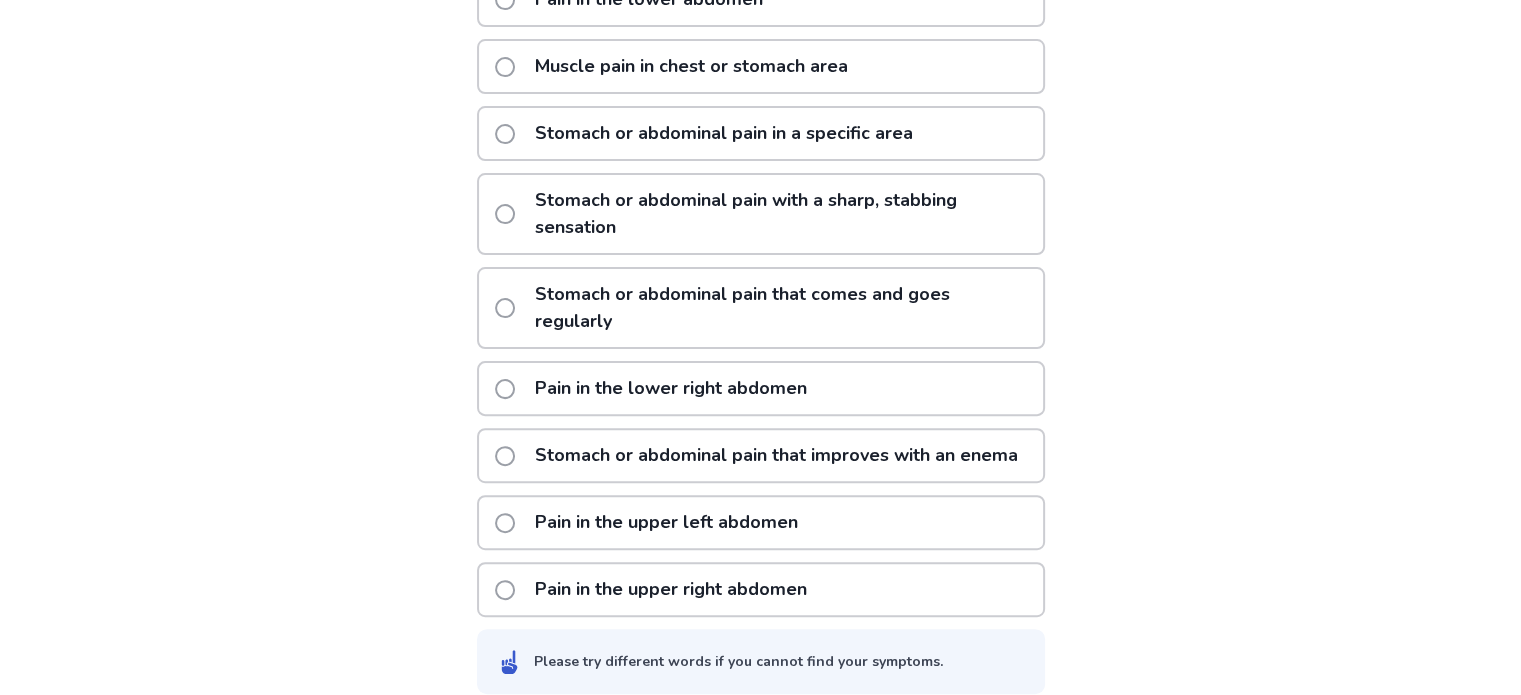 click 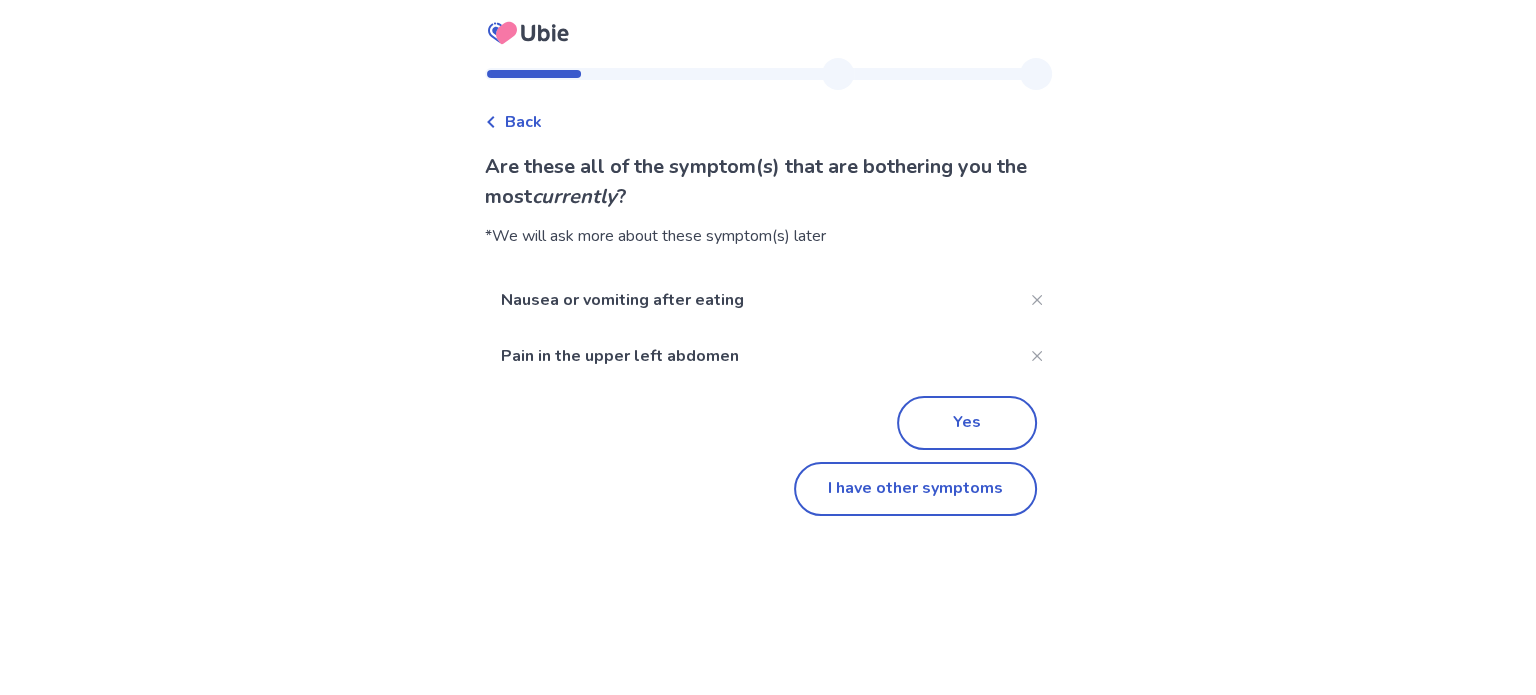 scroll, scrollTop: 0, scrollLeft: 0, axis: both 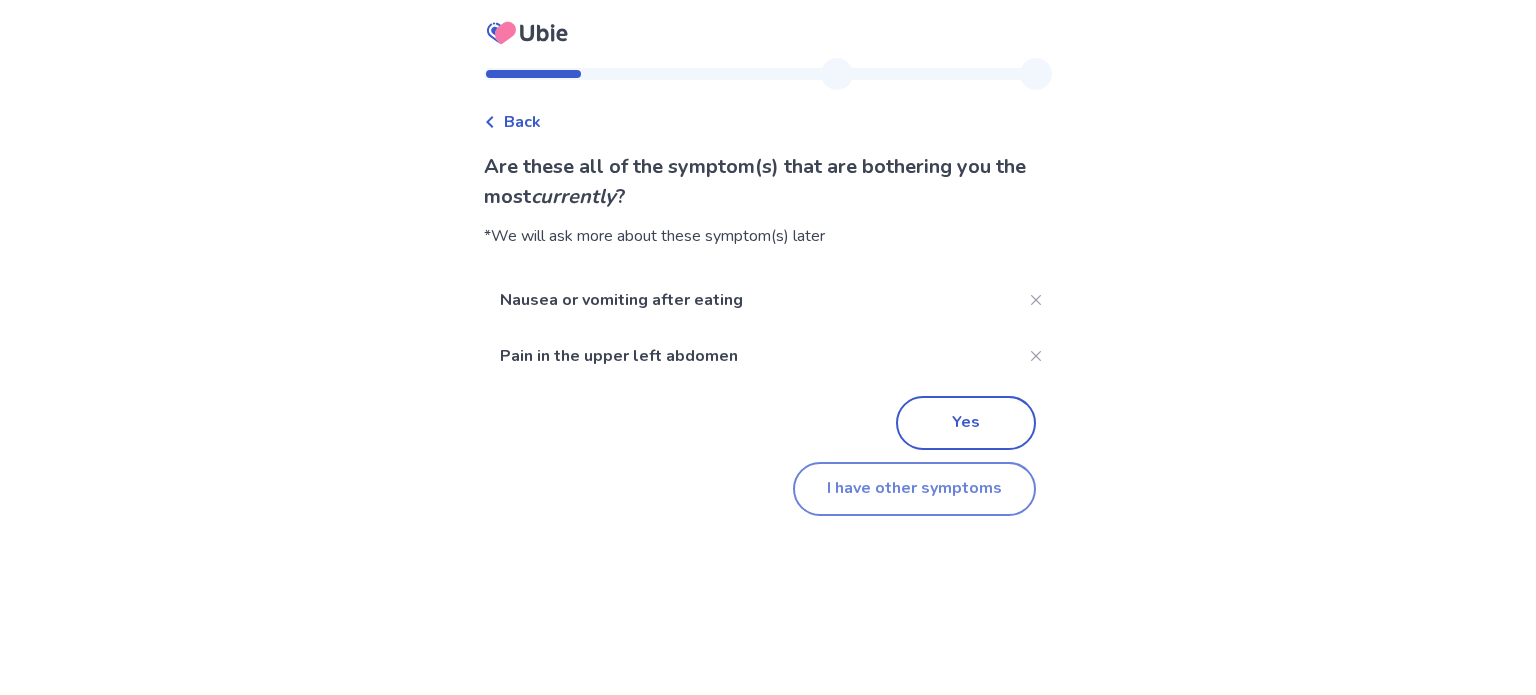 click on "I have other symptoms" 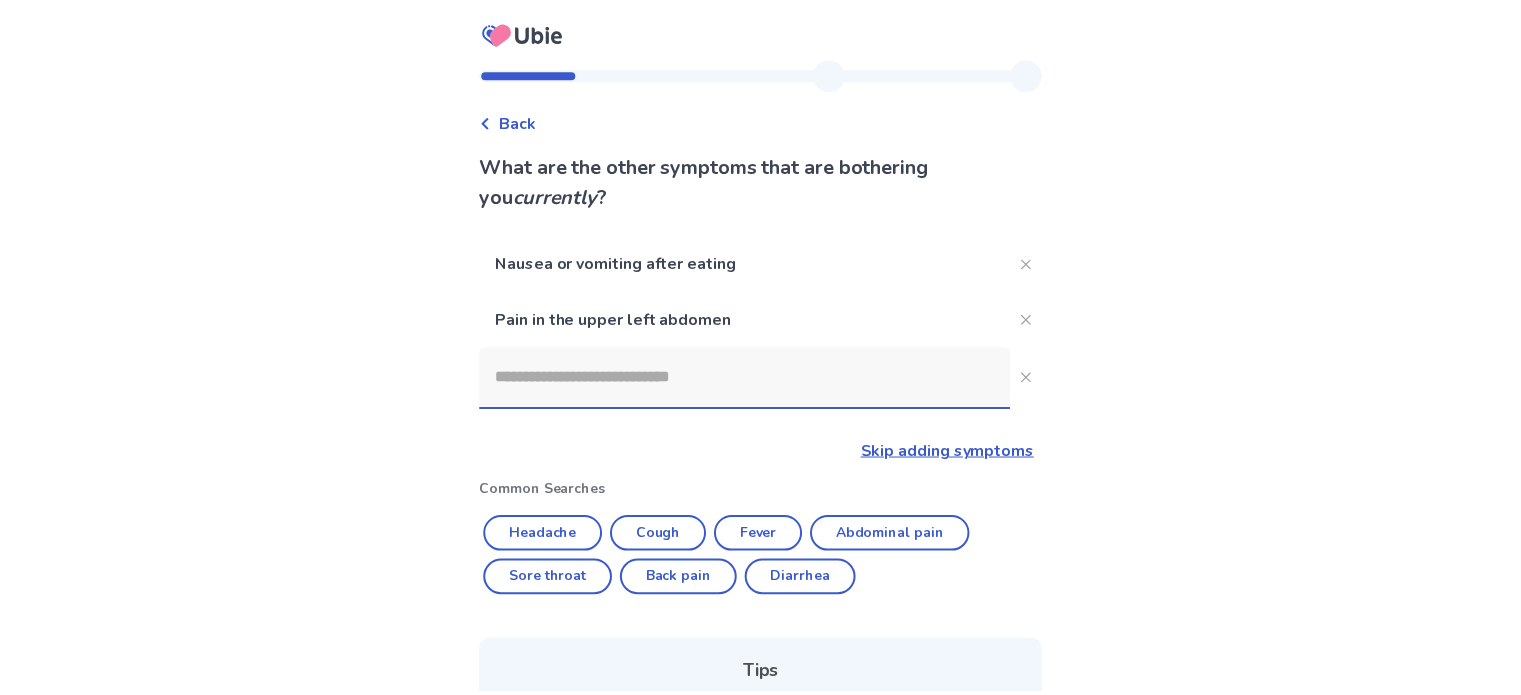 scroll, scrollTop: 316, scrollLeft: 0, axis: vertical 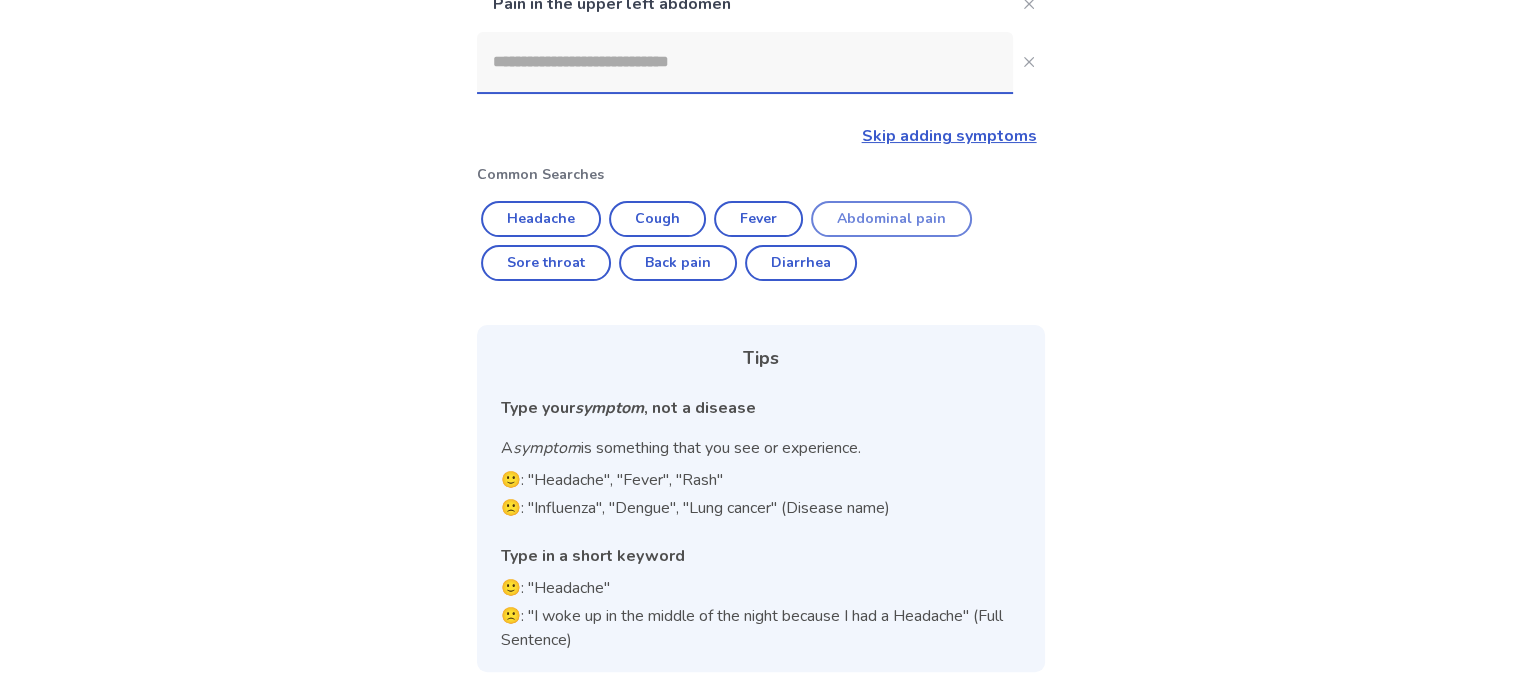 click on "Abdominal pain" 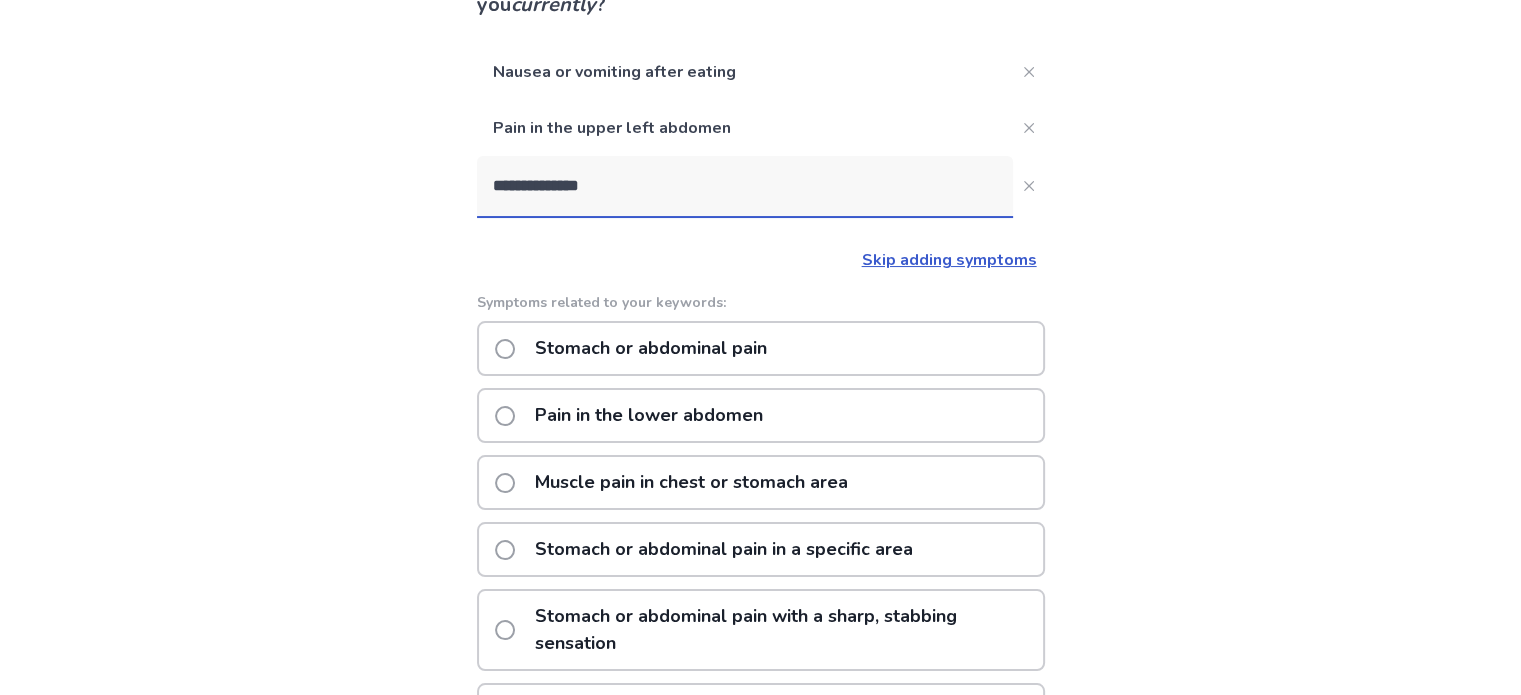 scroll, scrollTop: 316, scrollLeft: 0, axis: vertical 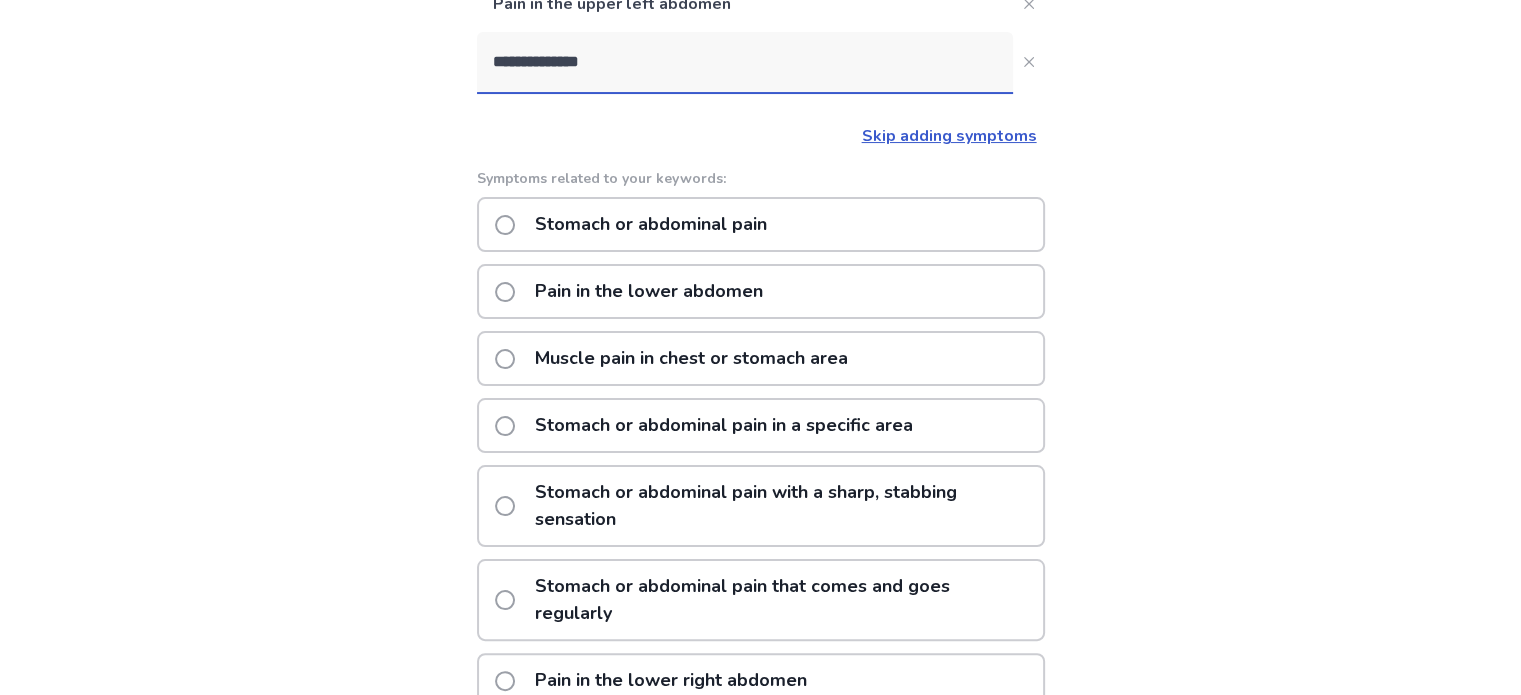 click 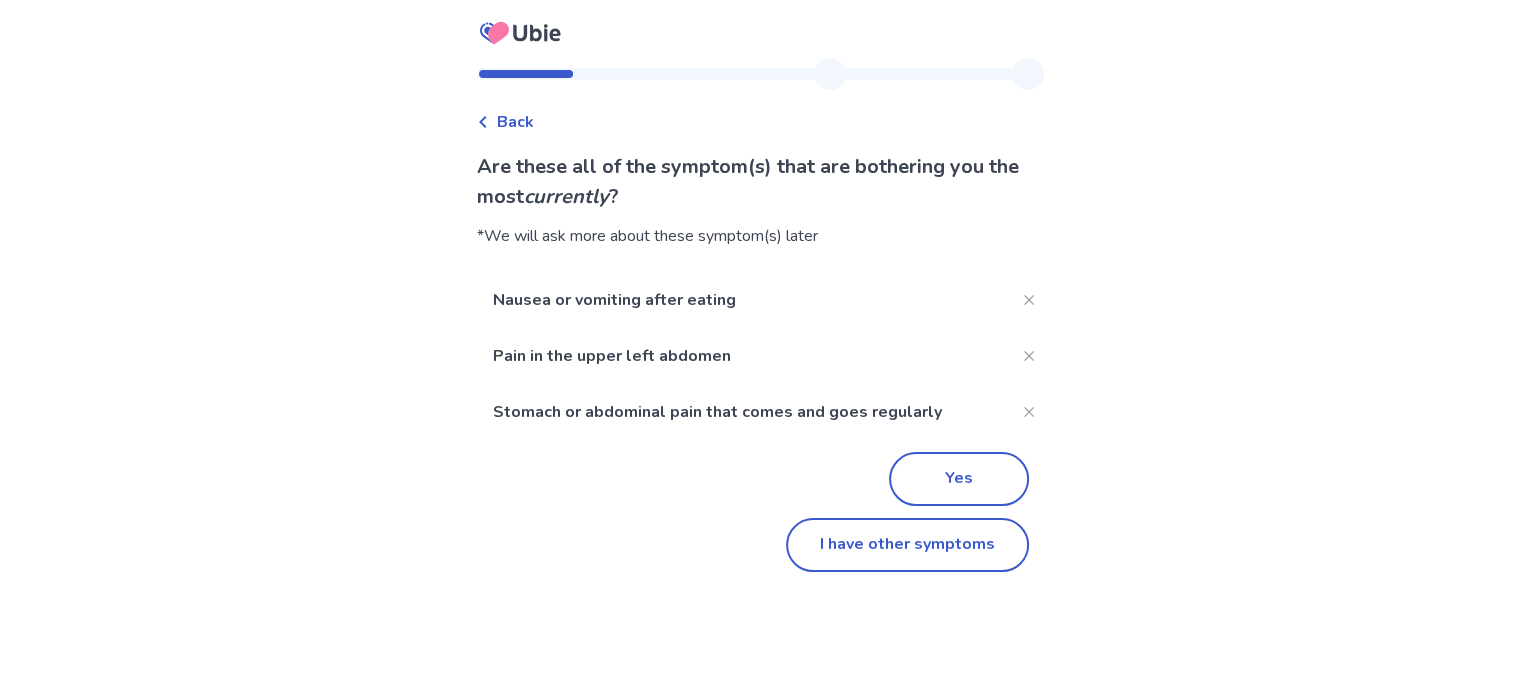 scroll, scrollTop: 0, scrollLeft: 0, axis: both 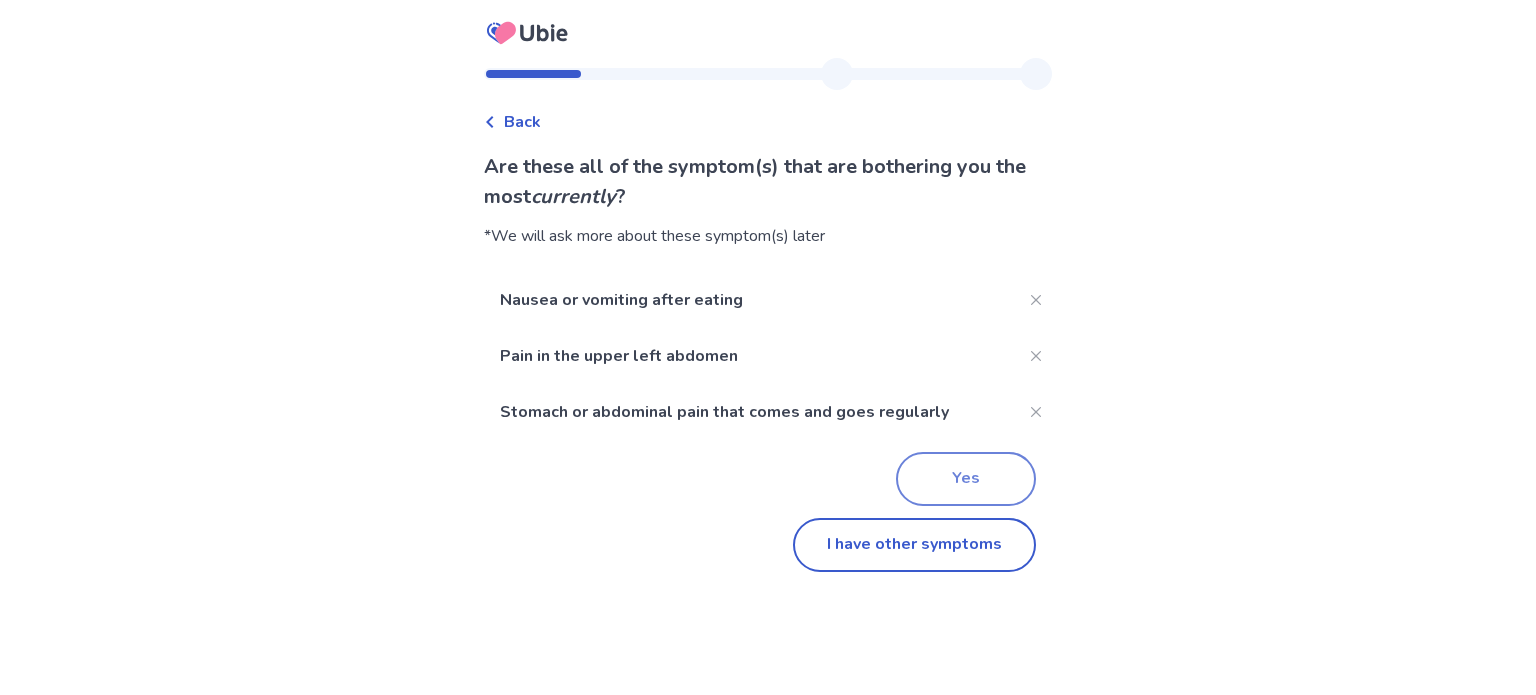 click on "Yes" 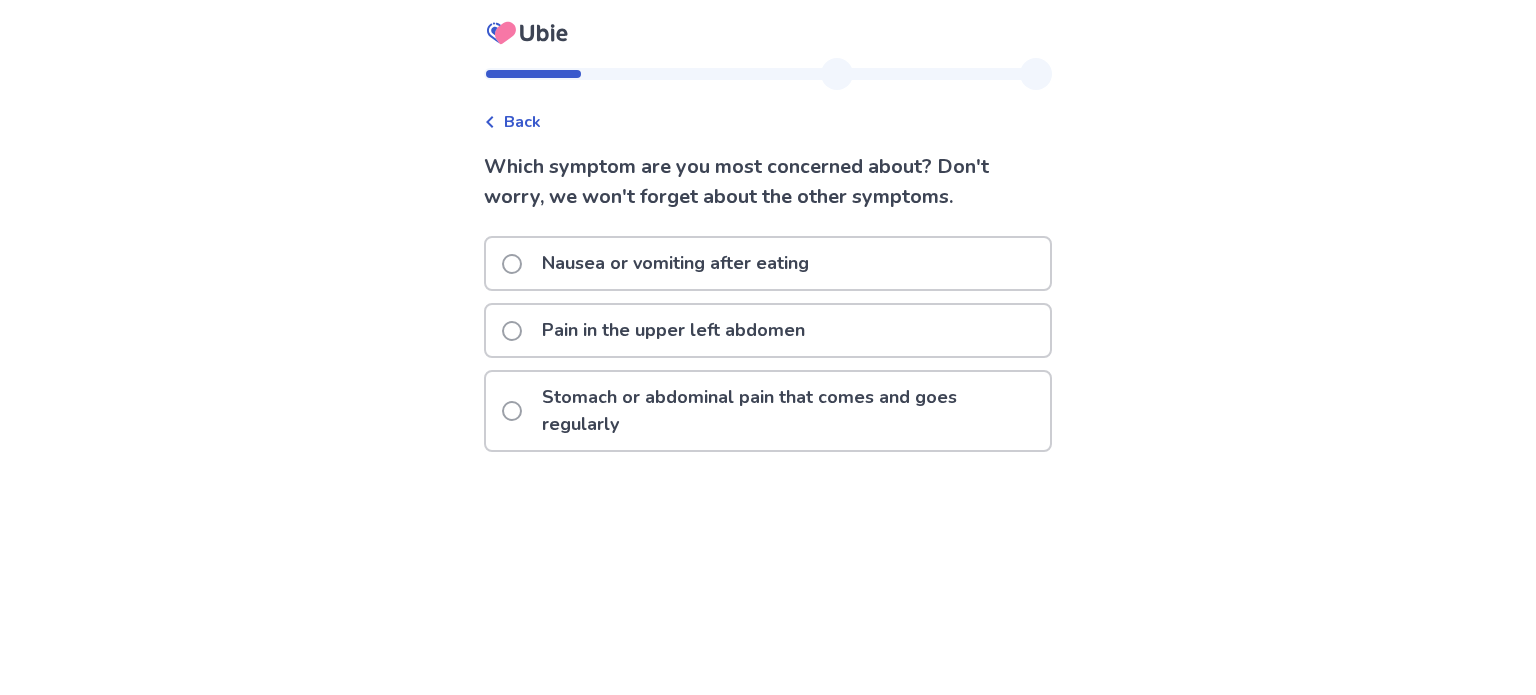 click 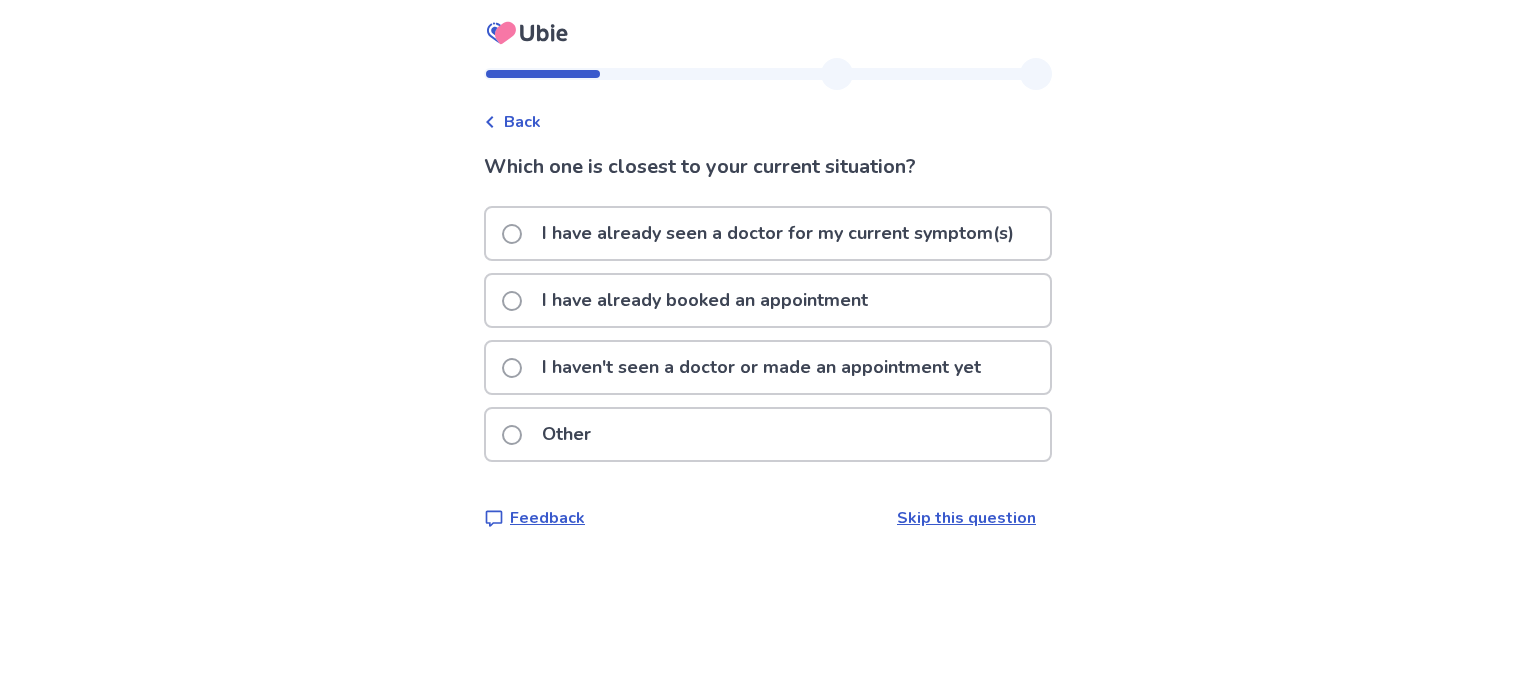 click at bounding box center (512, 301) 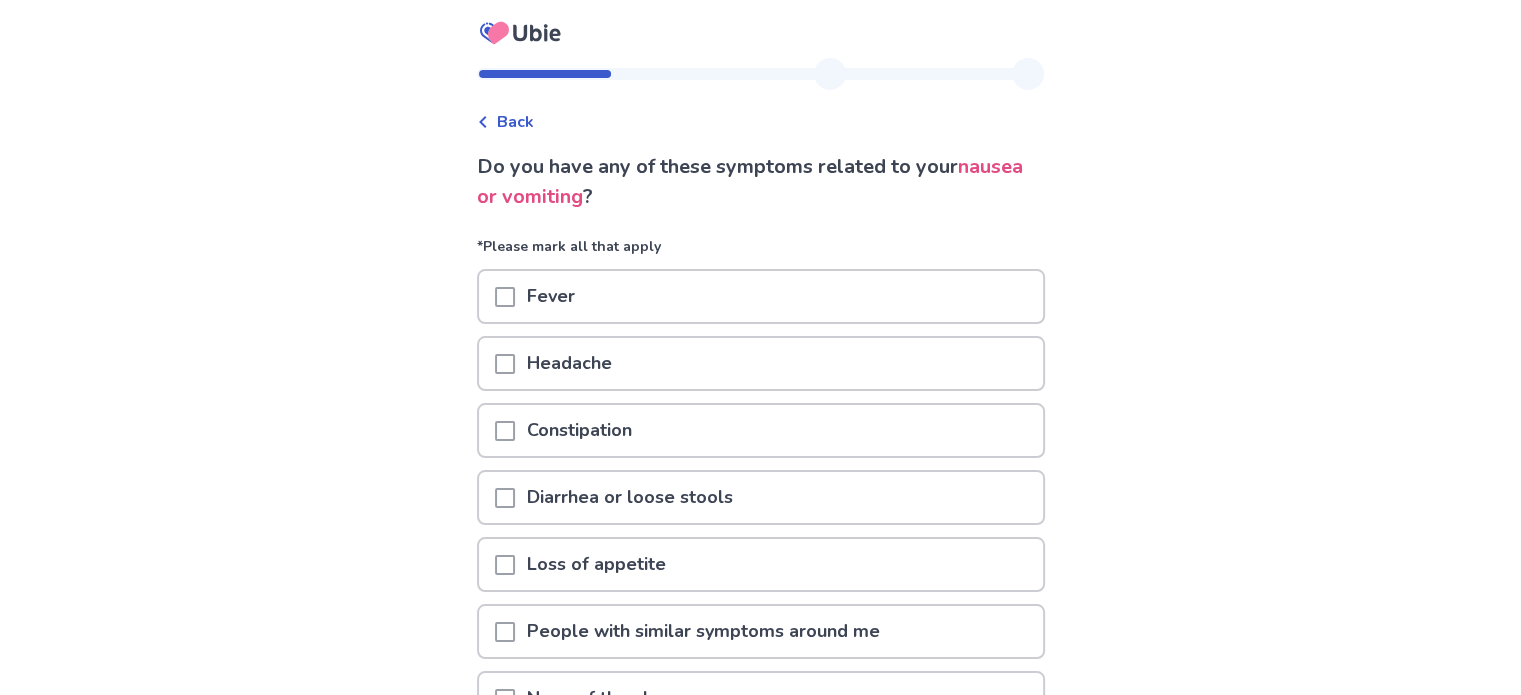 click at bounding box center [505, 565] 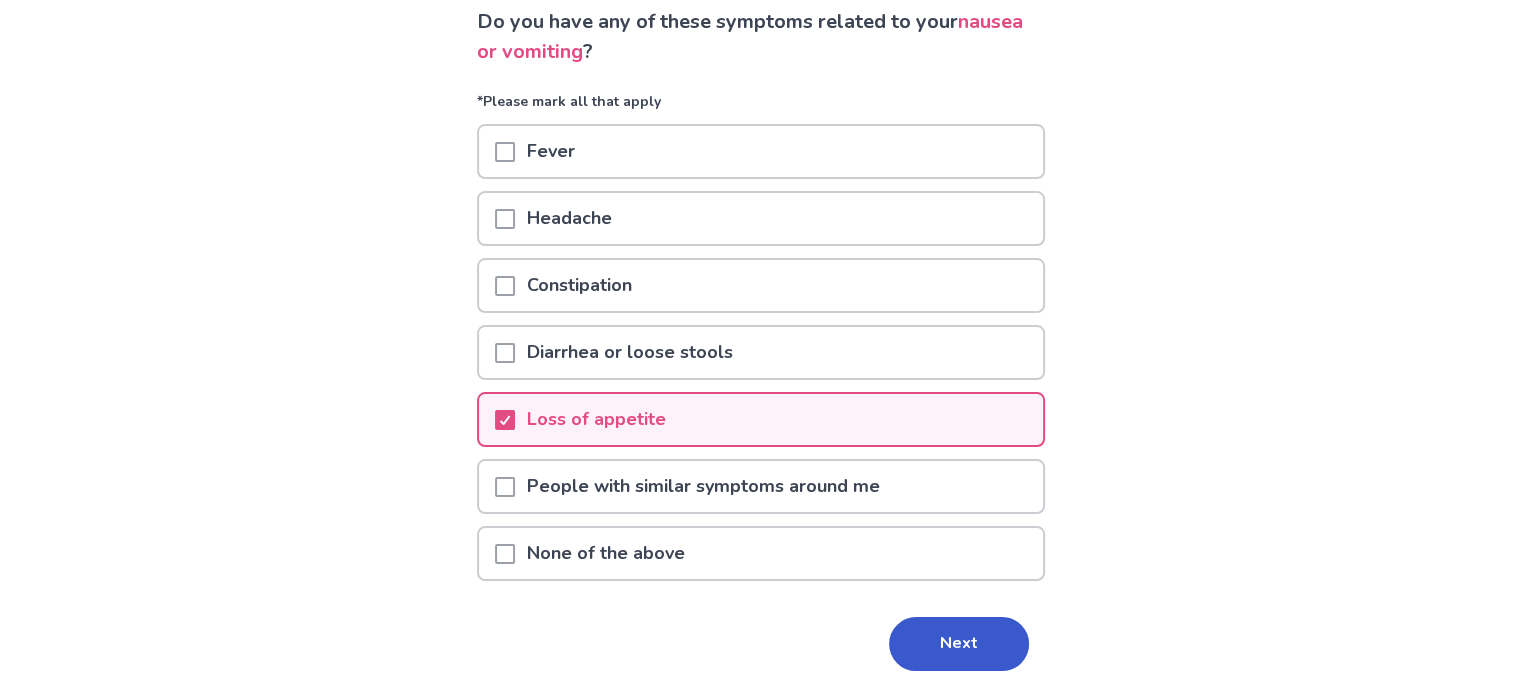 scroll, scrollTop: 160, scrollLeft: 0, axis: vertical 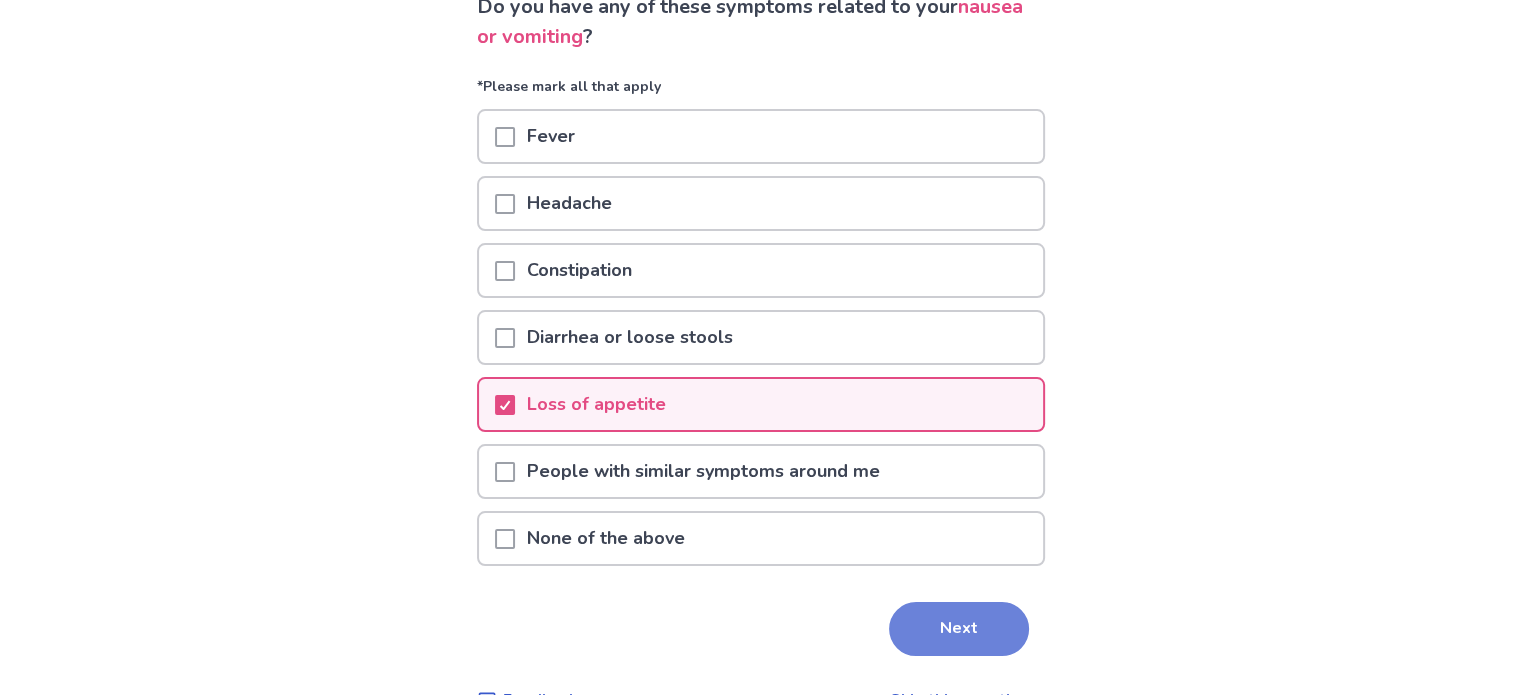 click on "Next" at bounding box center [959, 629] 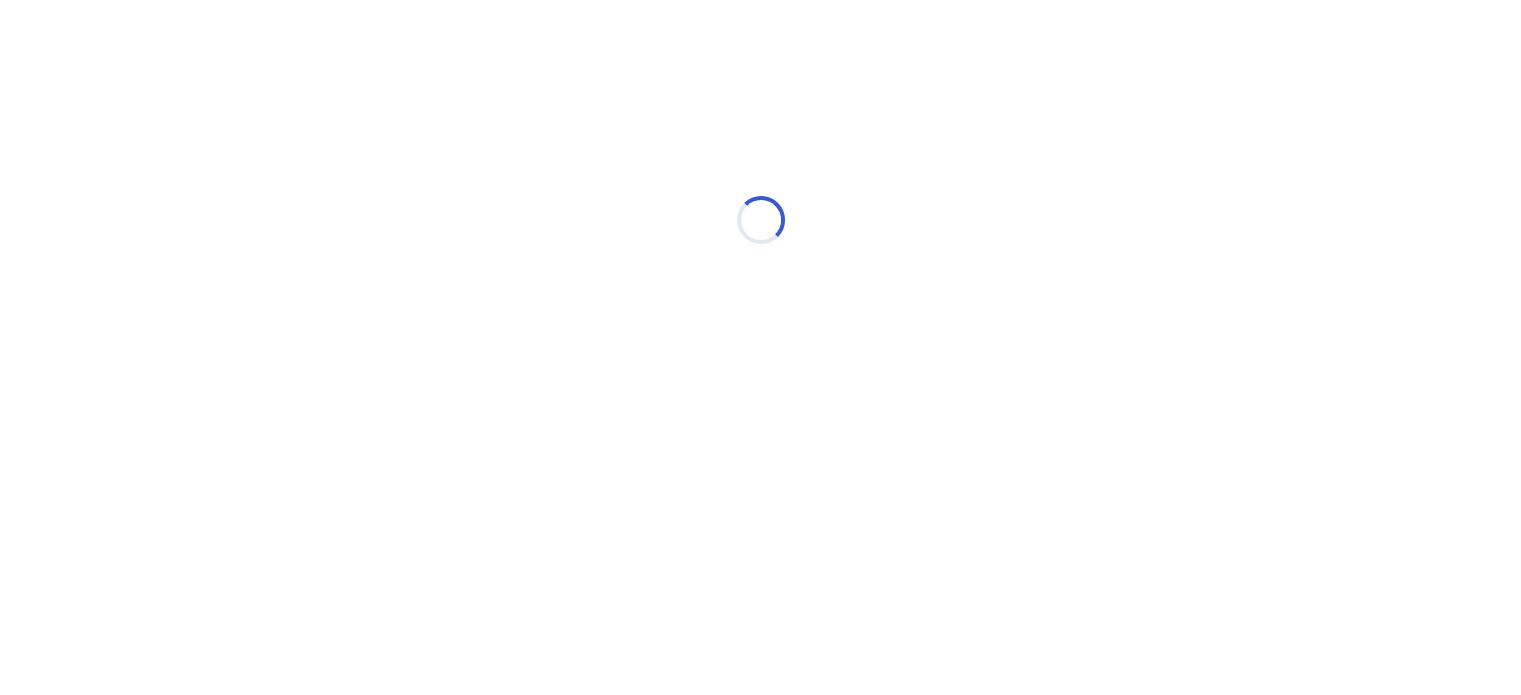 scroll, scrollTop: 0, scrollLeft: 0, axis: both 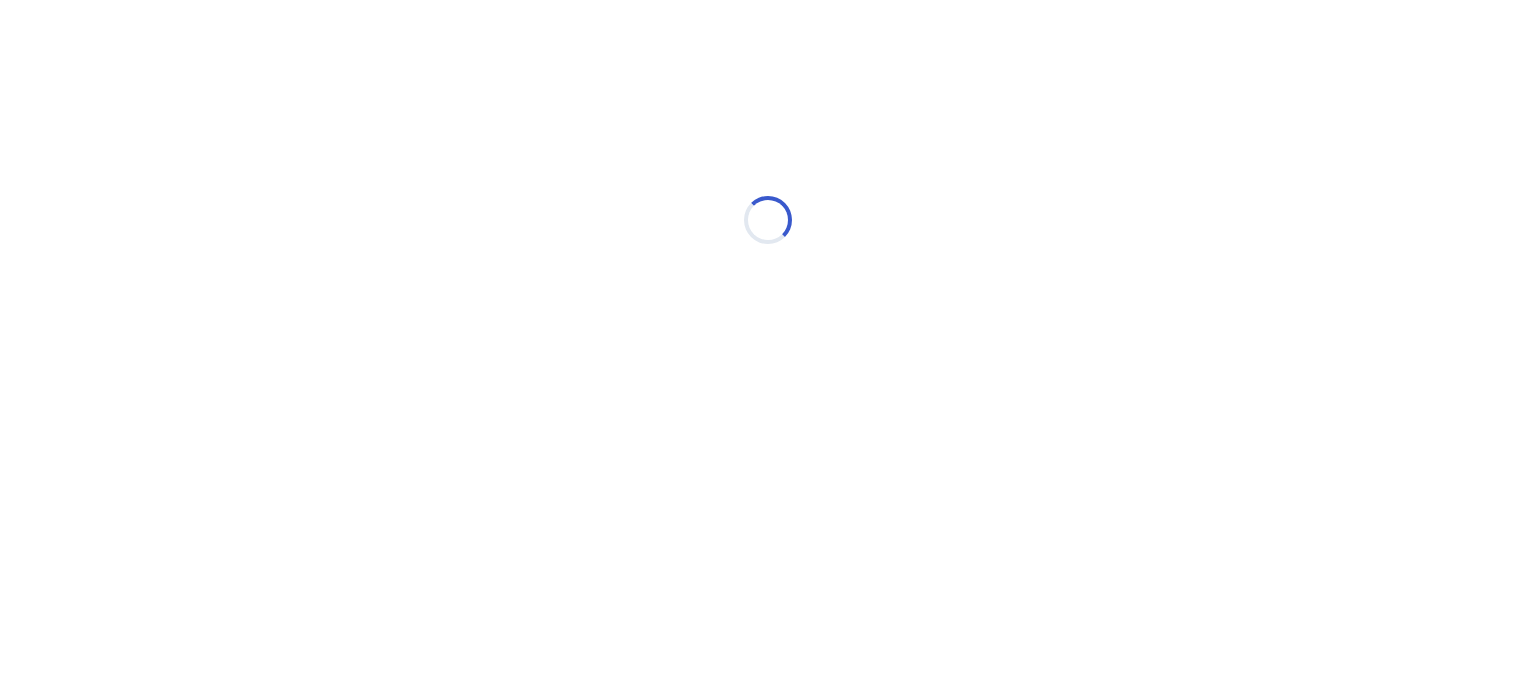 select on "*" 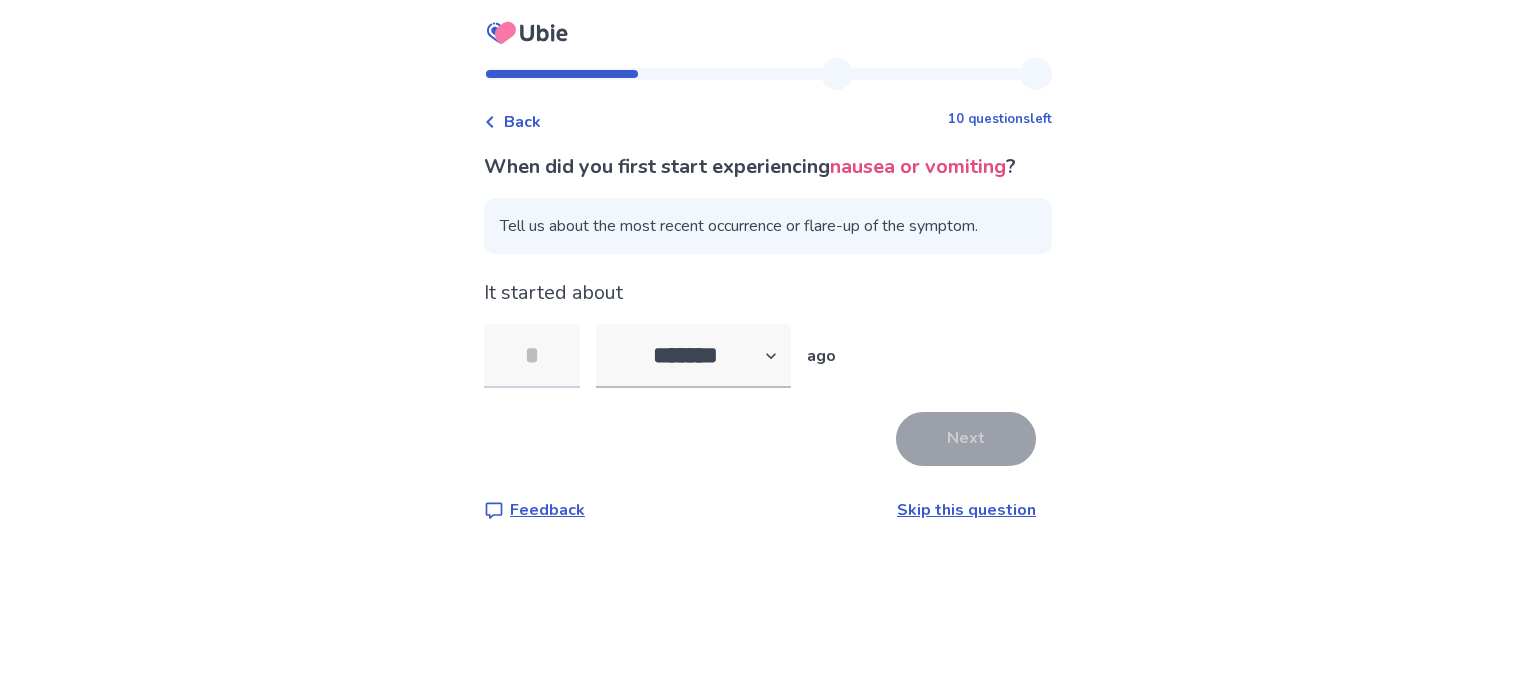 click at bounding box center [532, 356] 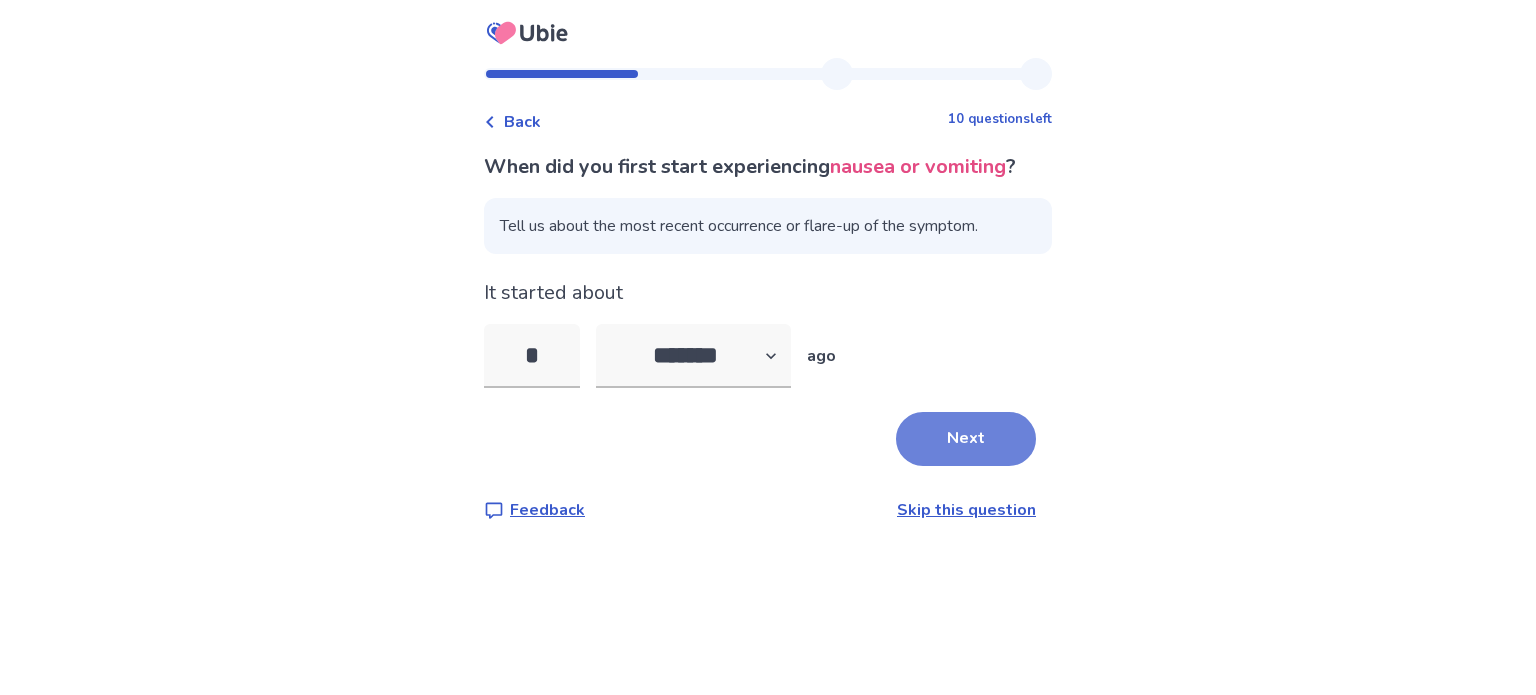 type on "*" 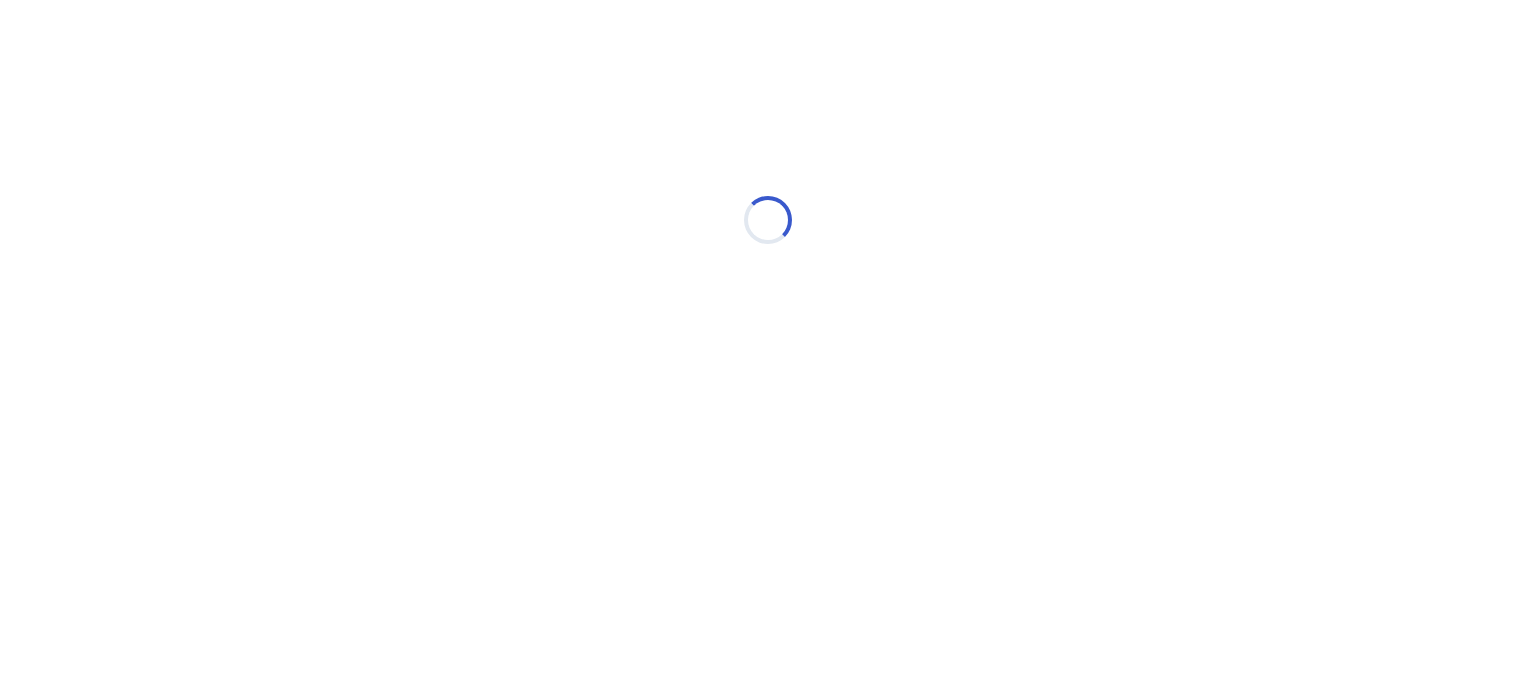 select on "*" 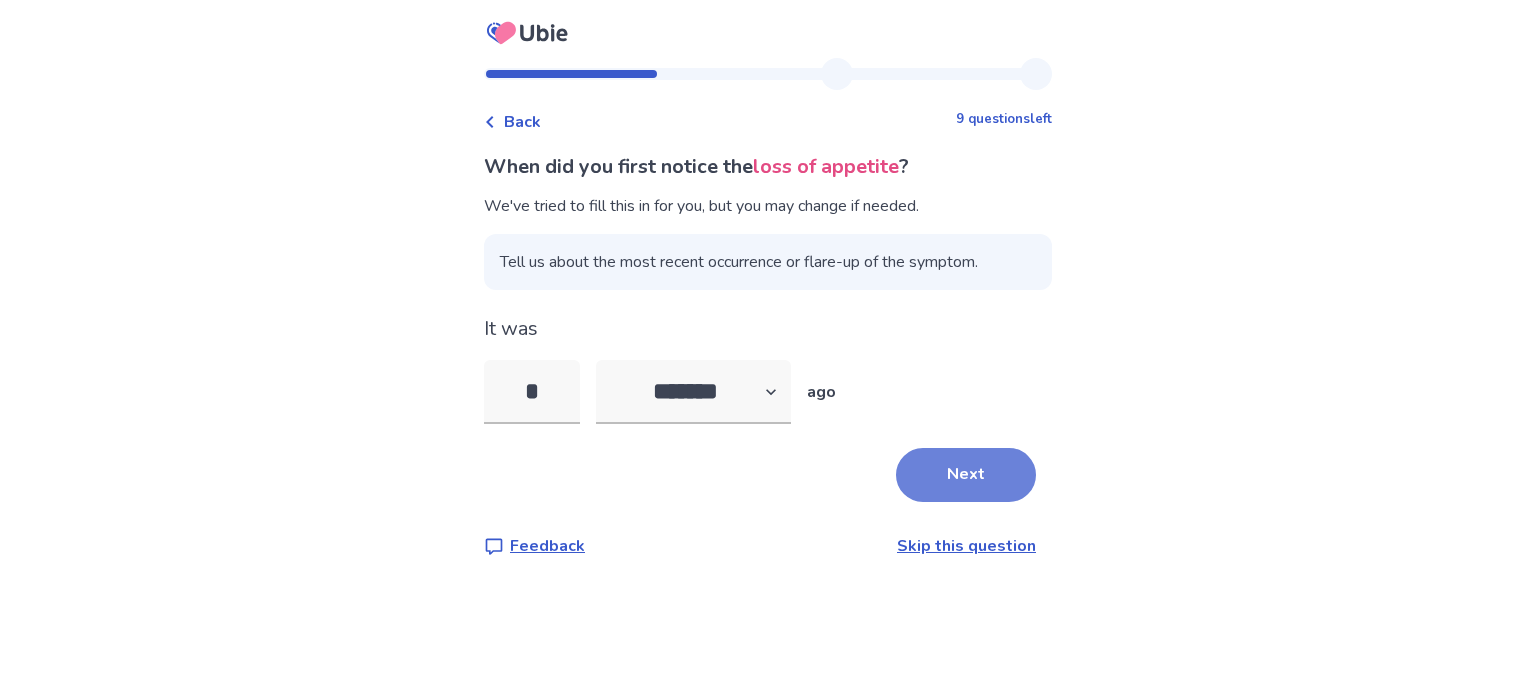click on "Next" at bounding box center [966, 475] 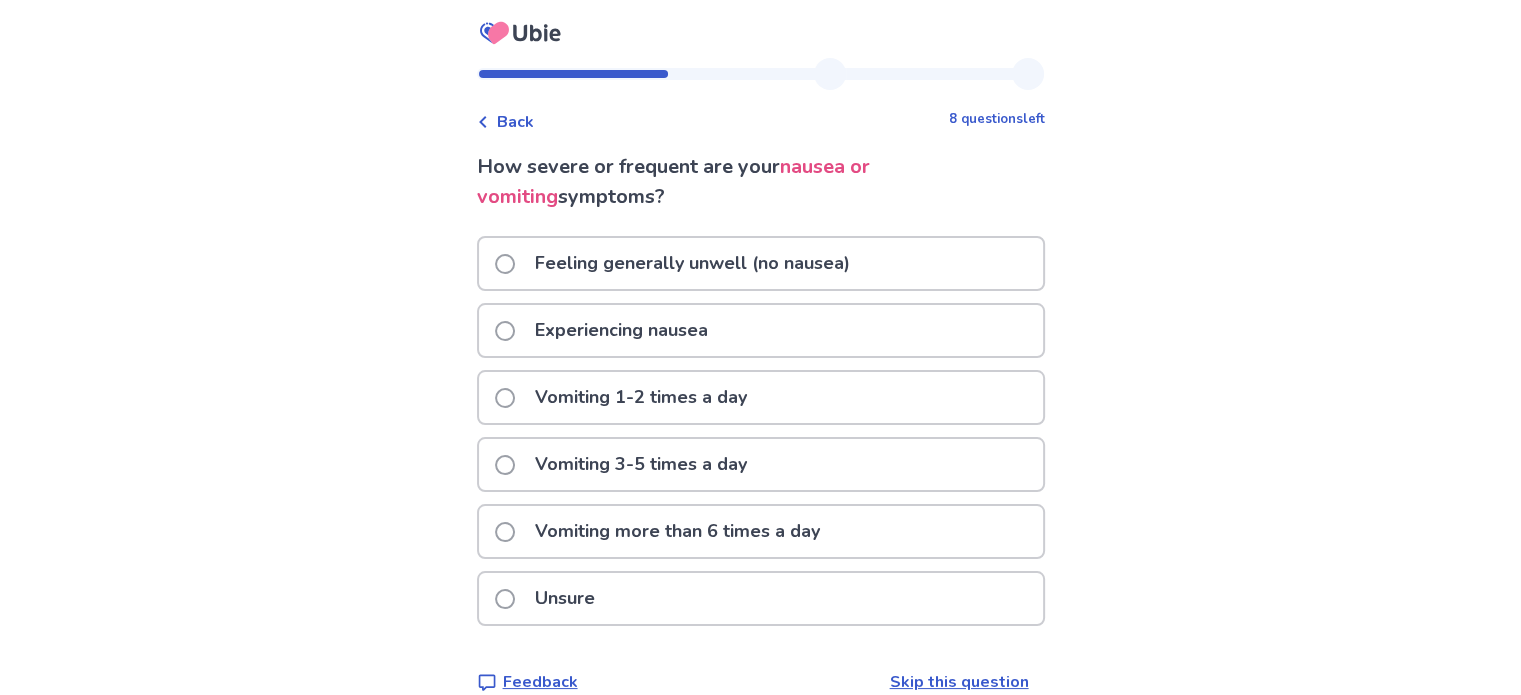 click at bounding box center (505, 331) 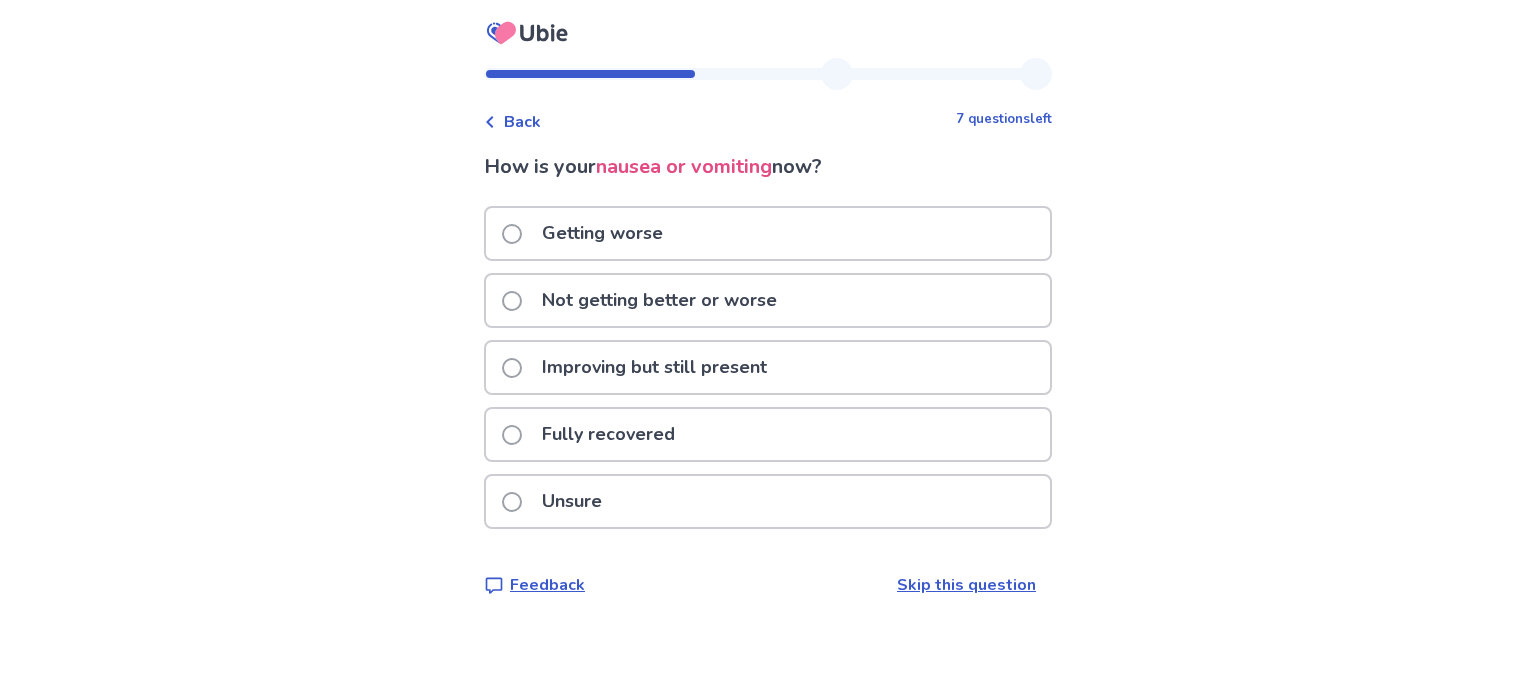 click at bounding box center (512, 301) 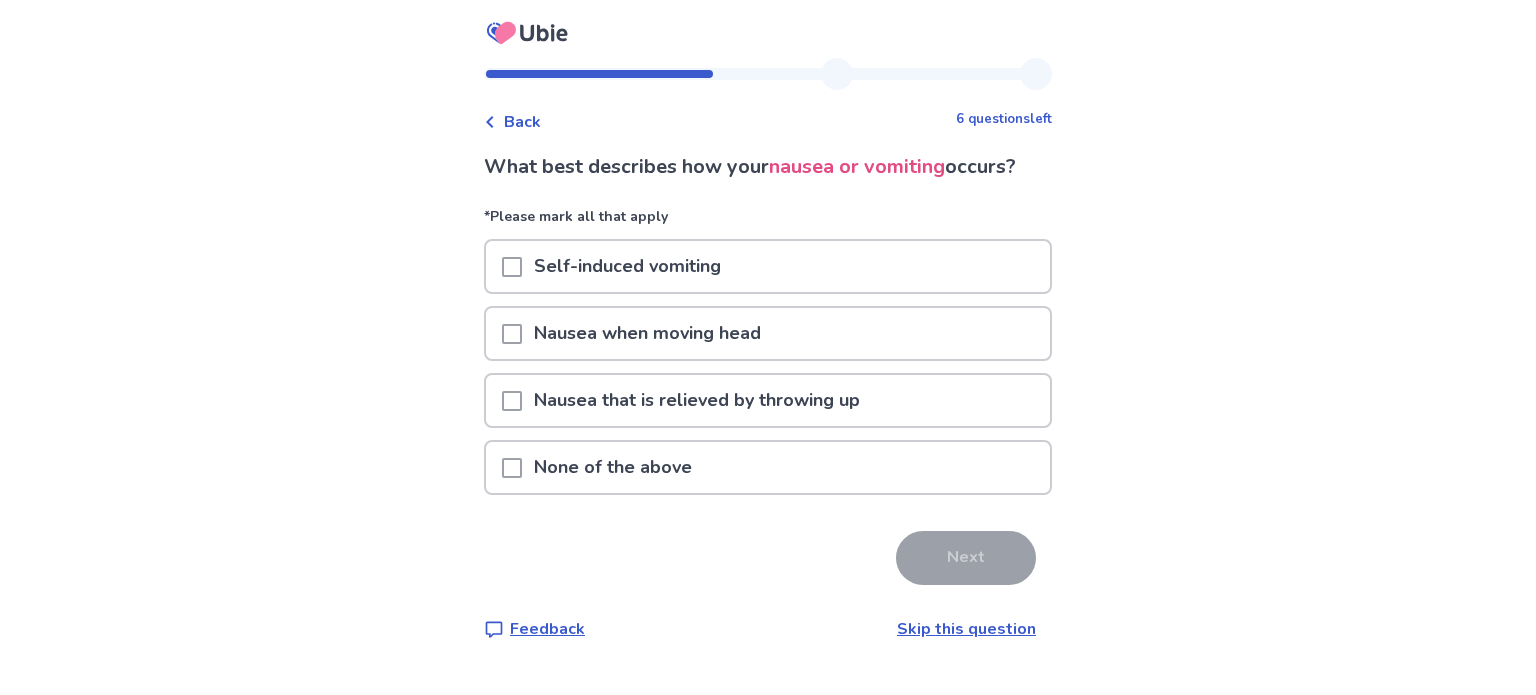 click at bounding box center [512, 468] 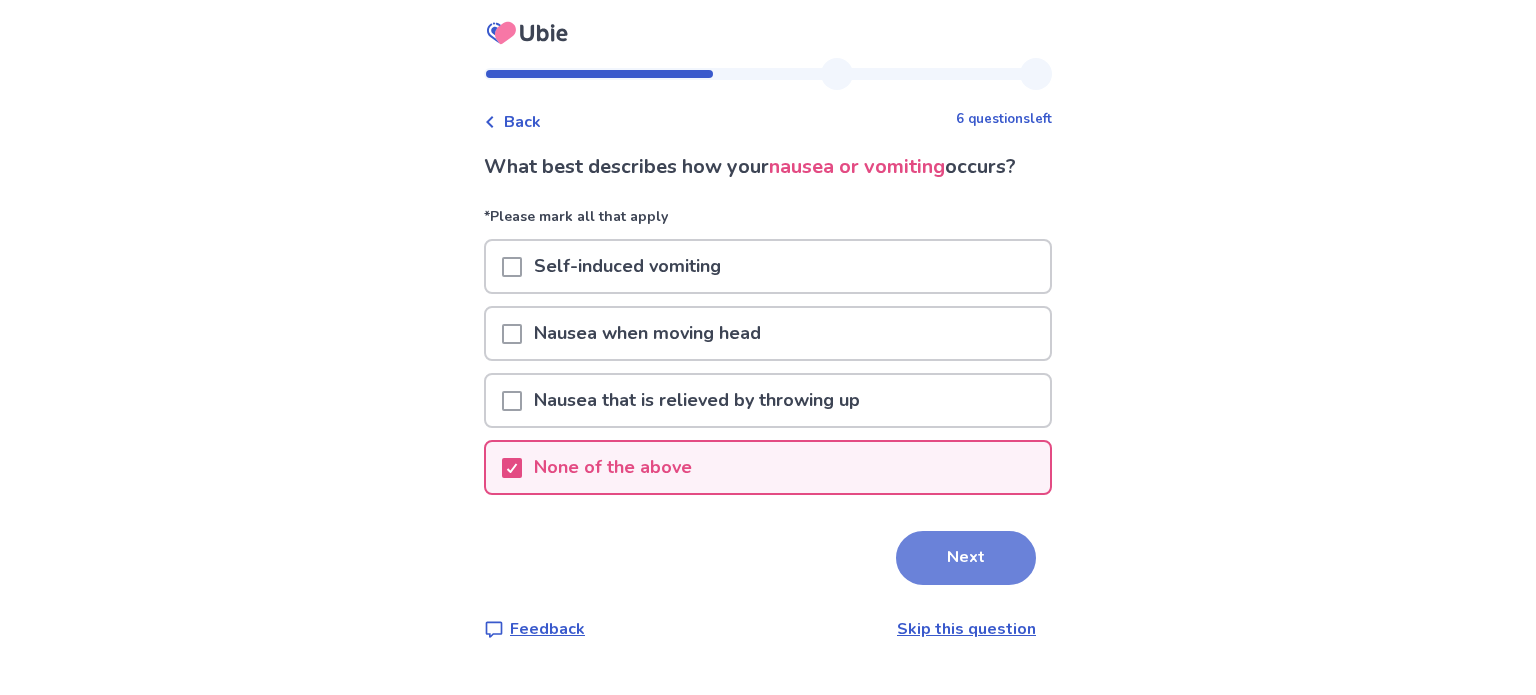 click on "Next" at bounding box center (966, 558) 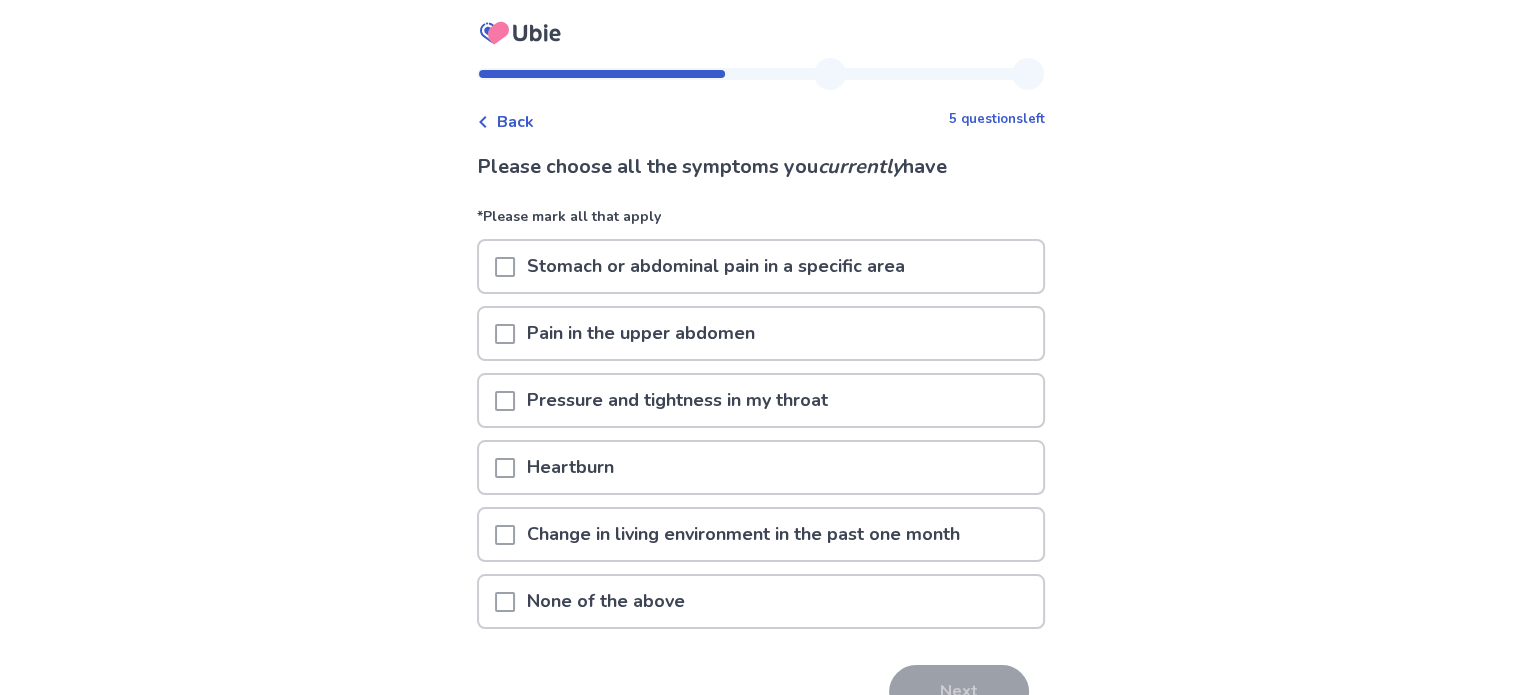 click at bounding box center (505, 602) 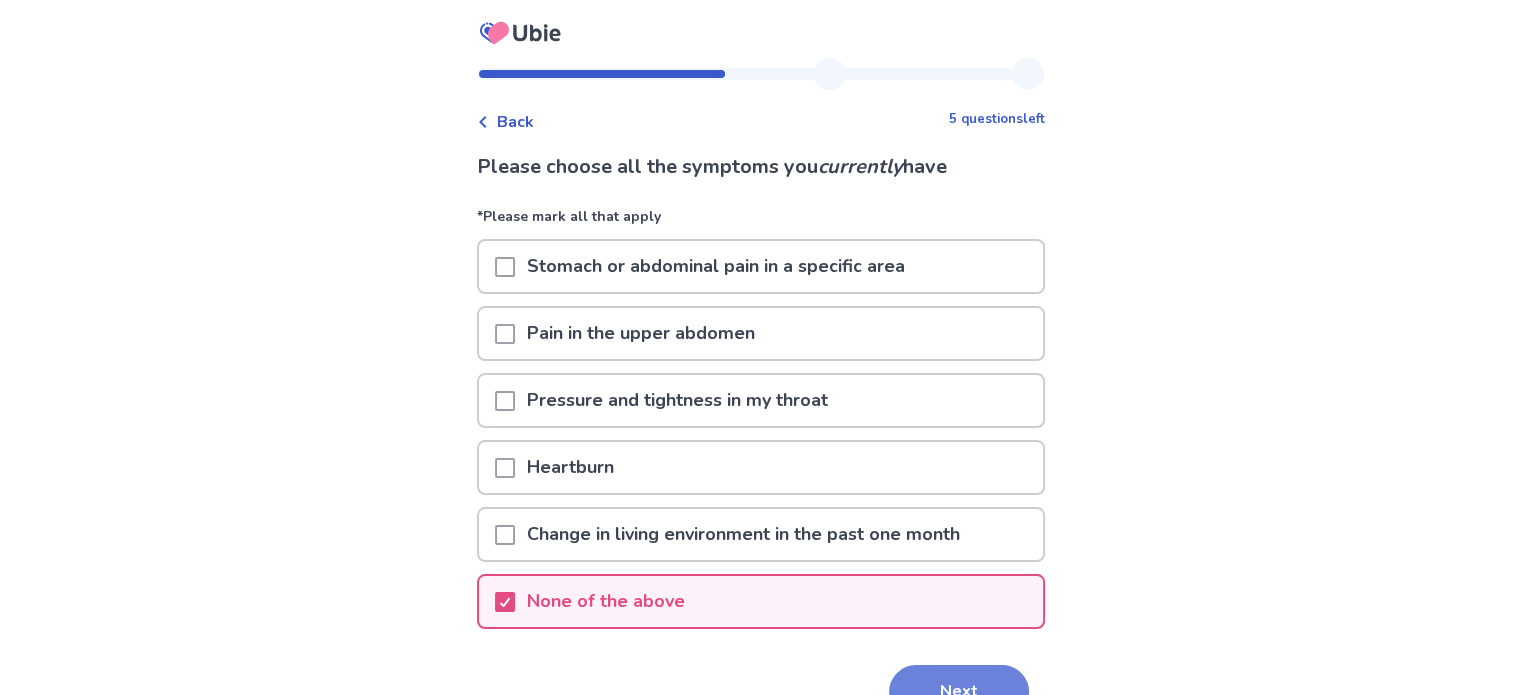 click on "Next" at bounding box center [959, 692] 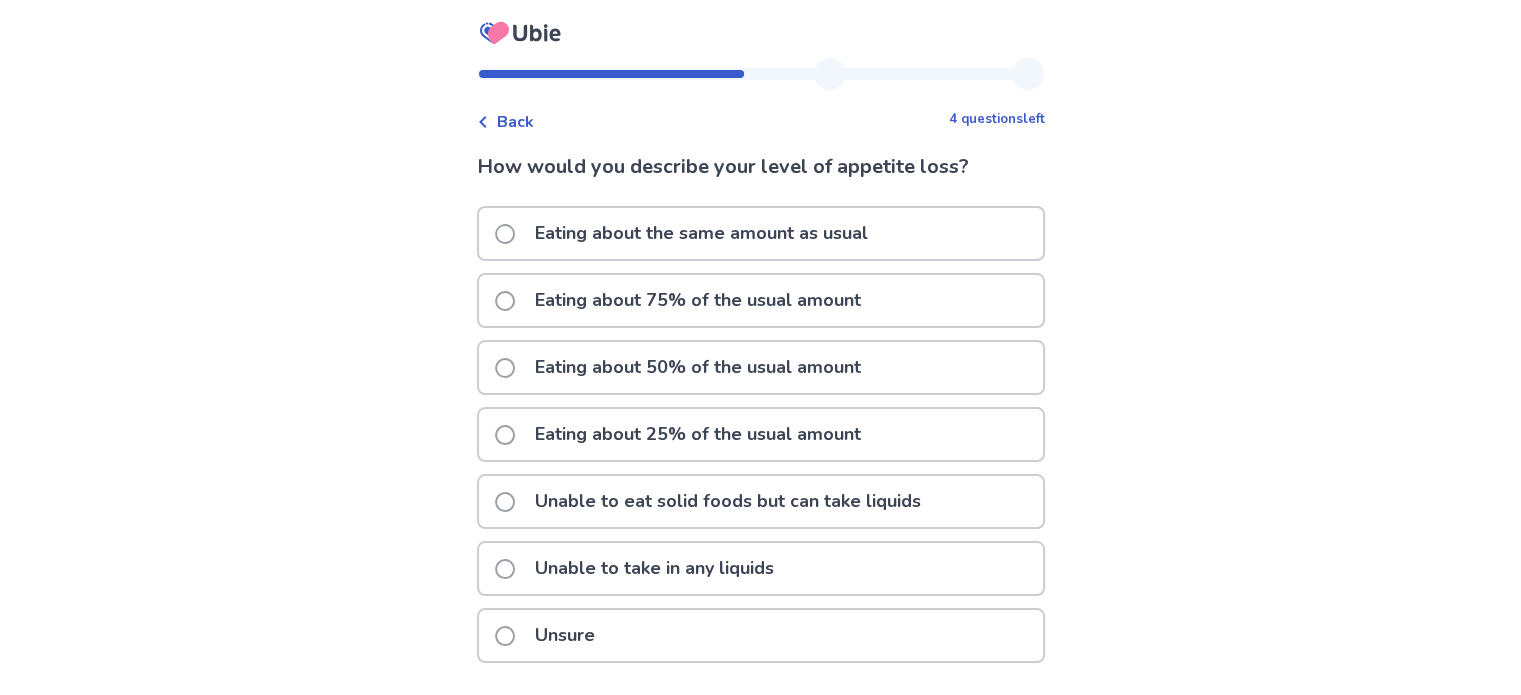 click at bounding box center [505, 301] 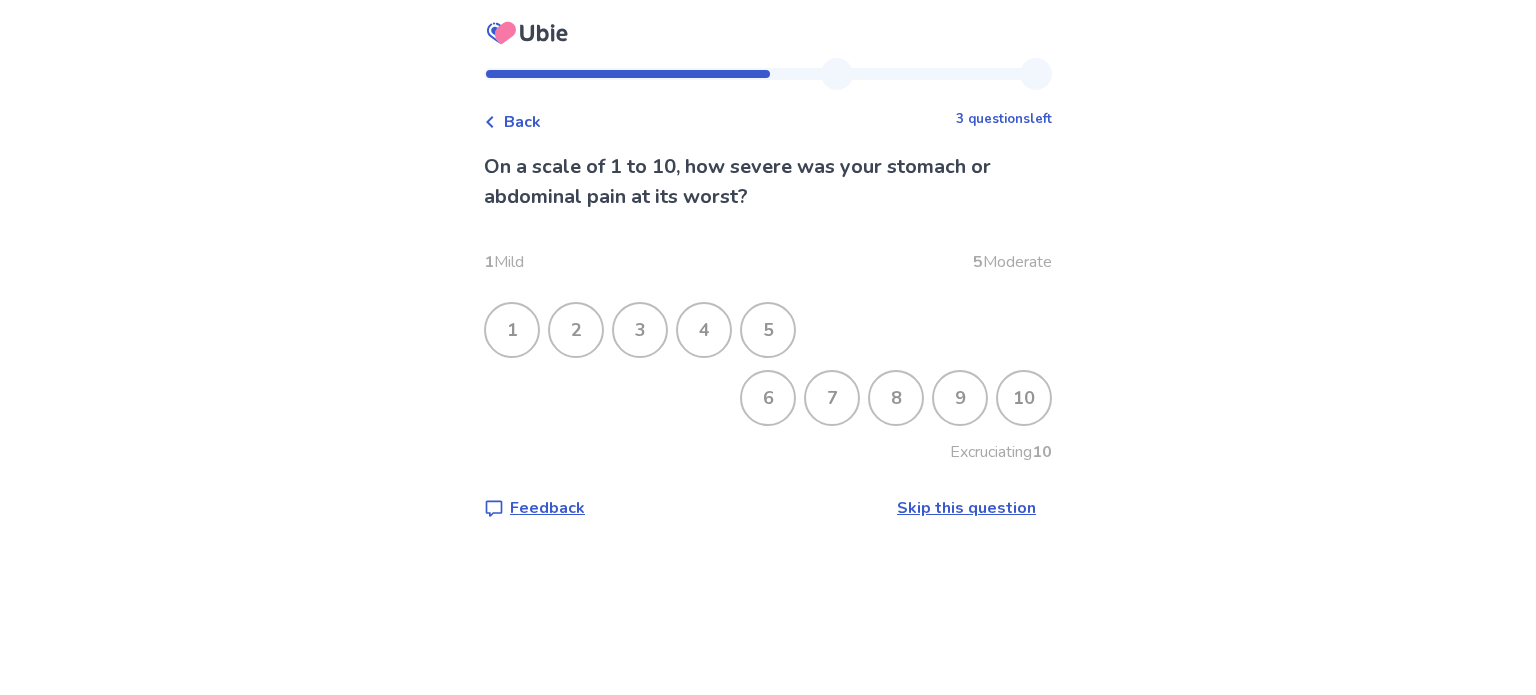 click on "1" at bounding box center (512, 330) 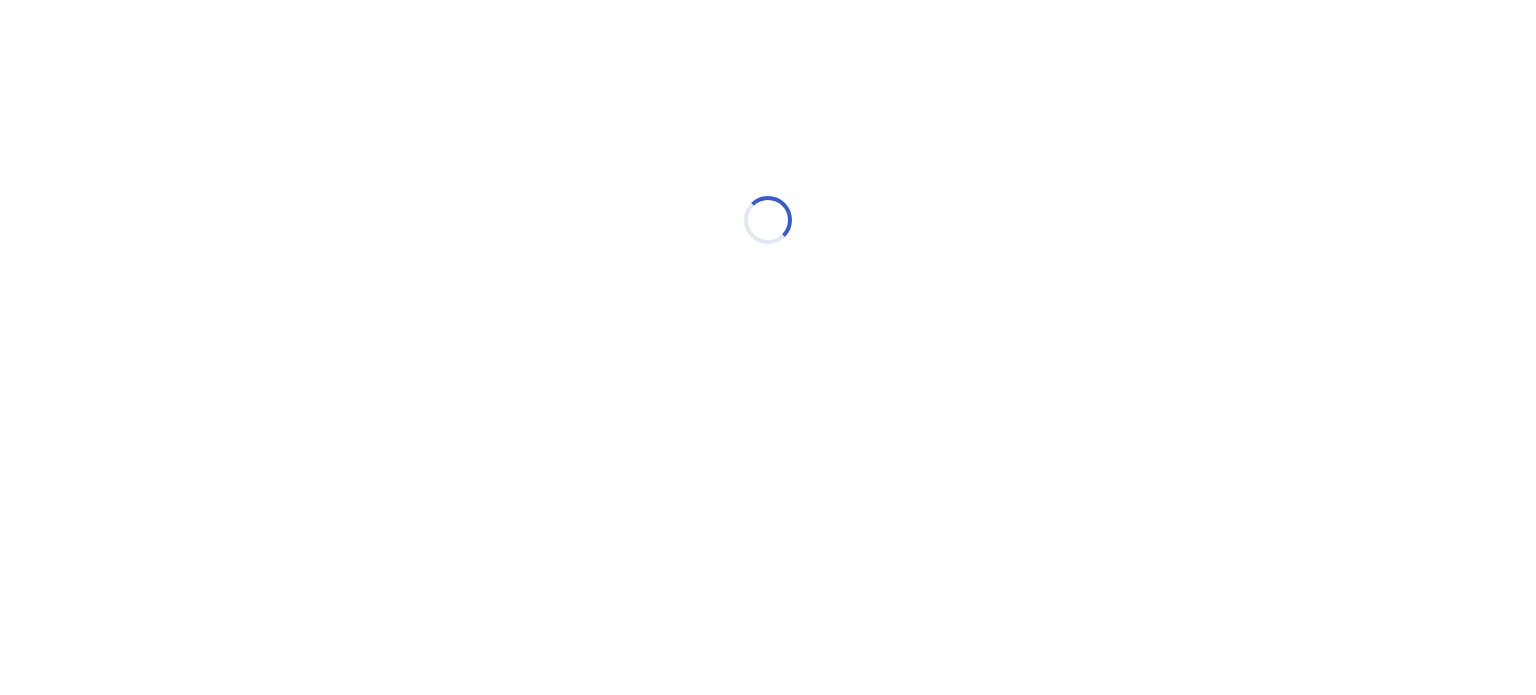 select on "*" 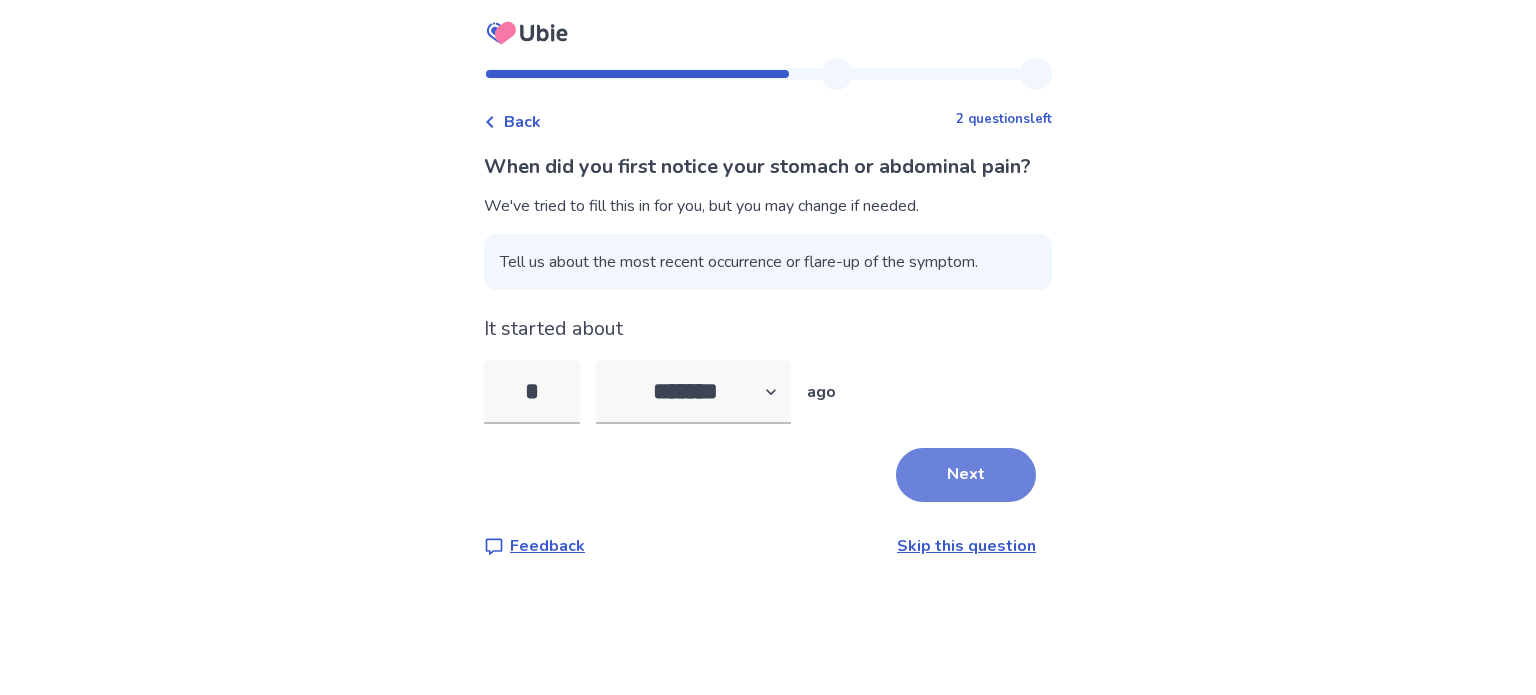click on "Next" at bounding box center (966, 475) 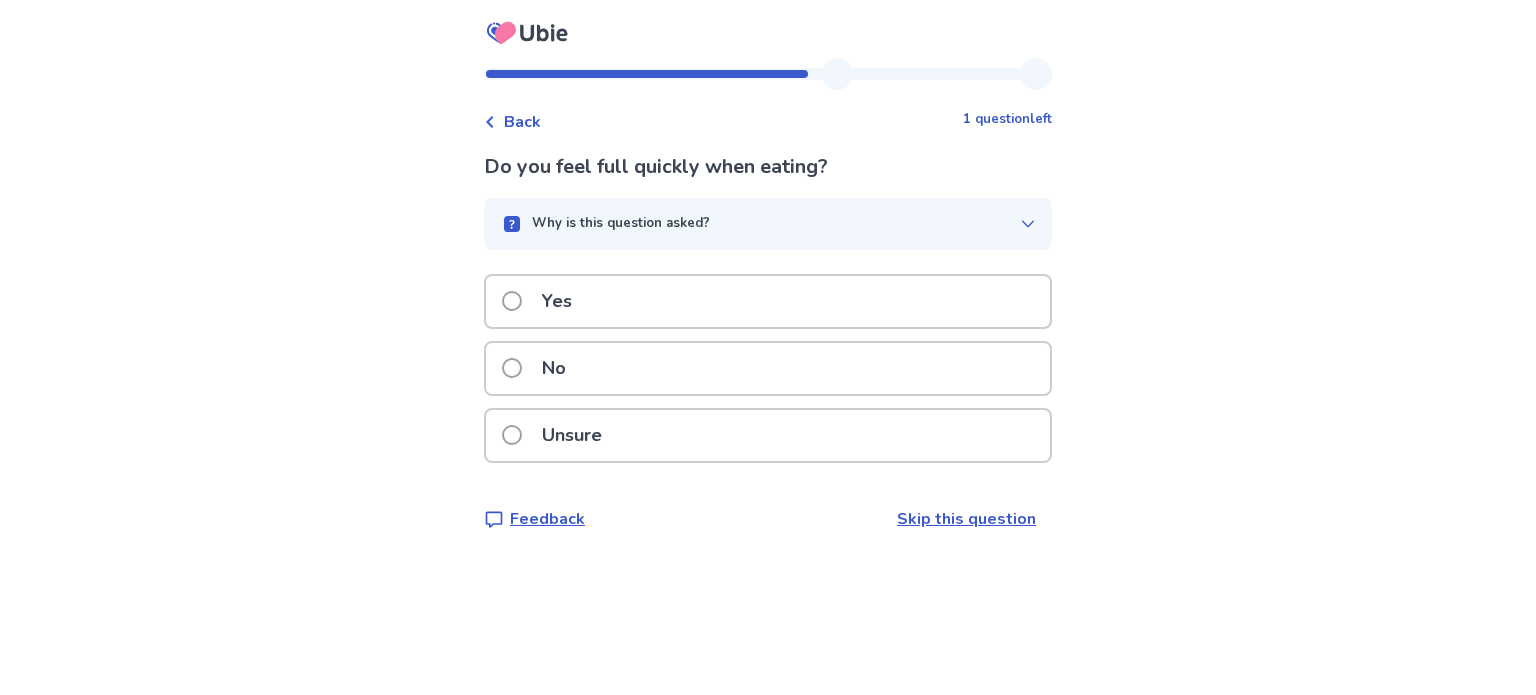 click at bounding box center (512, 301) 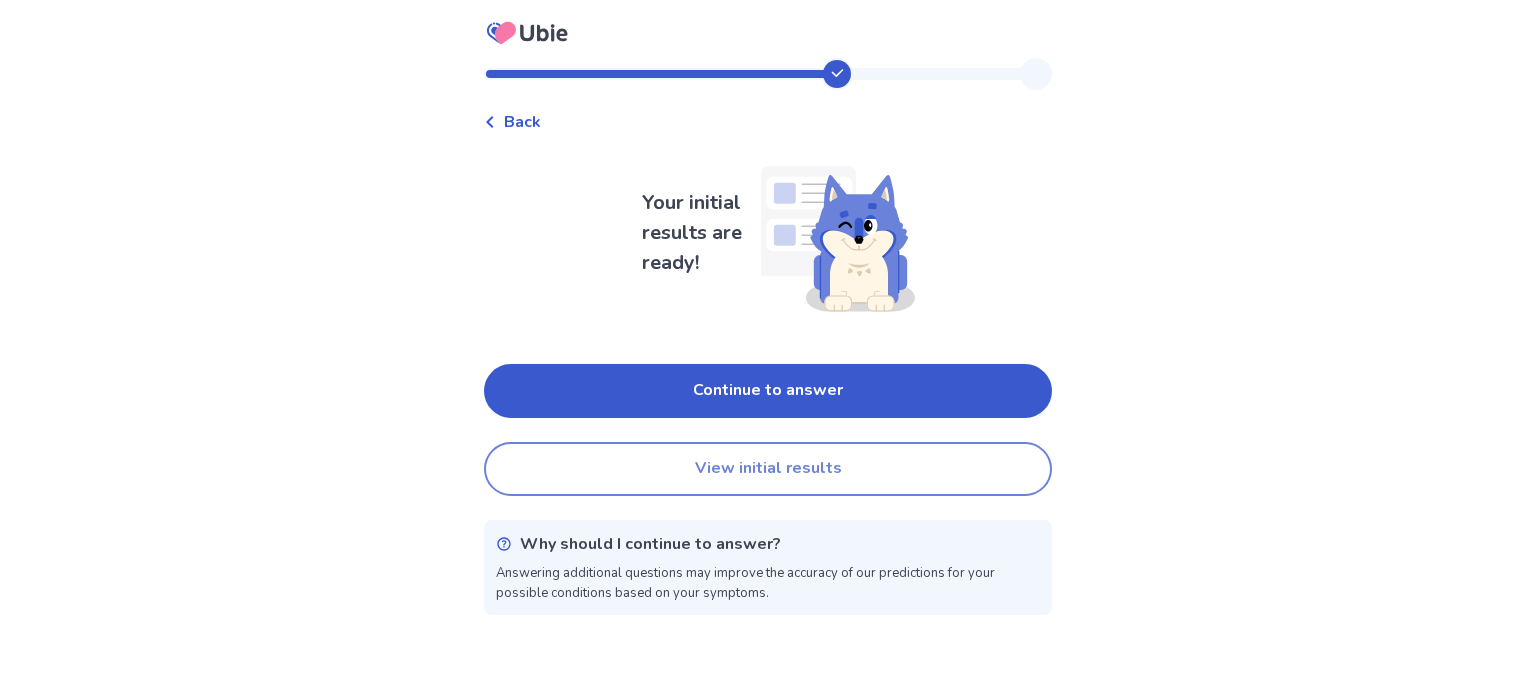 click on "View initial results" at bounding box center [768, 469] 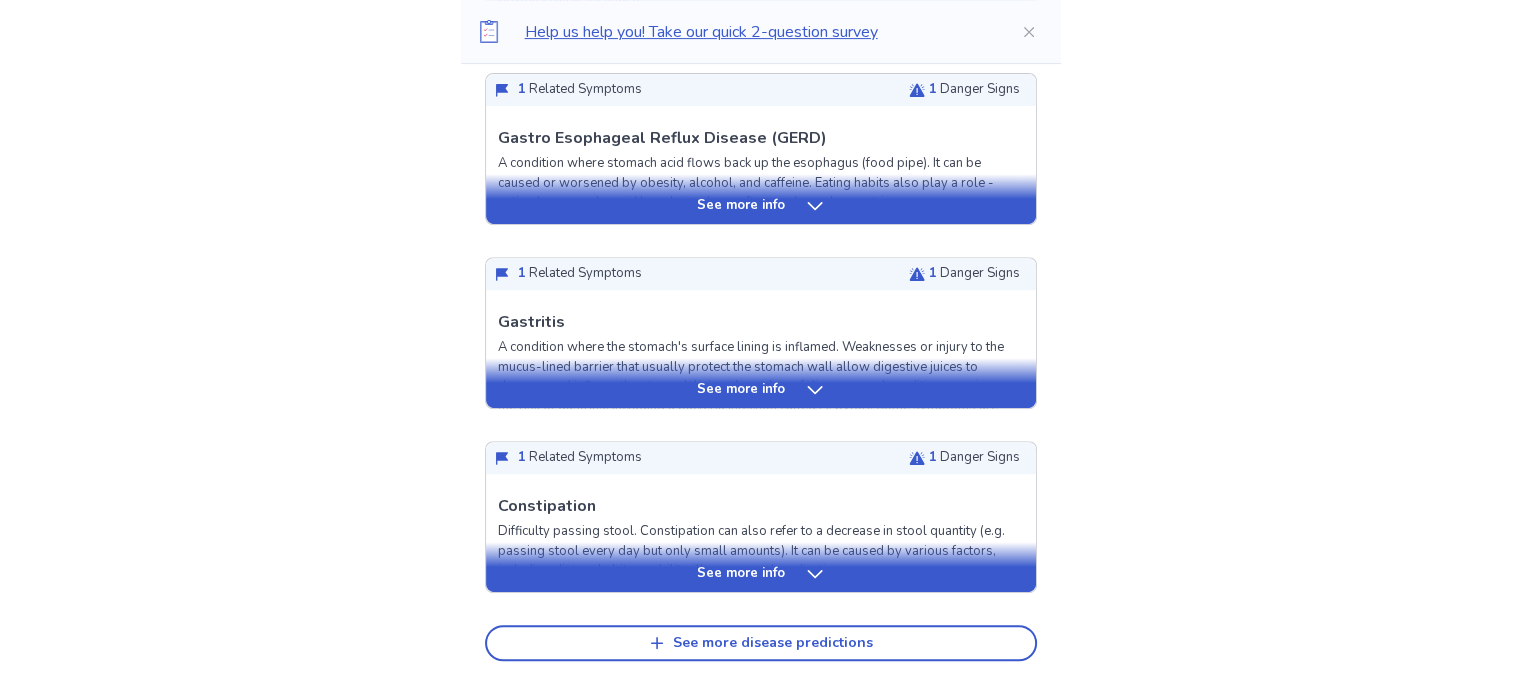 scroll, scrollTop: 760, scrollLeft: 0, axis: vertical 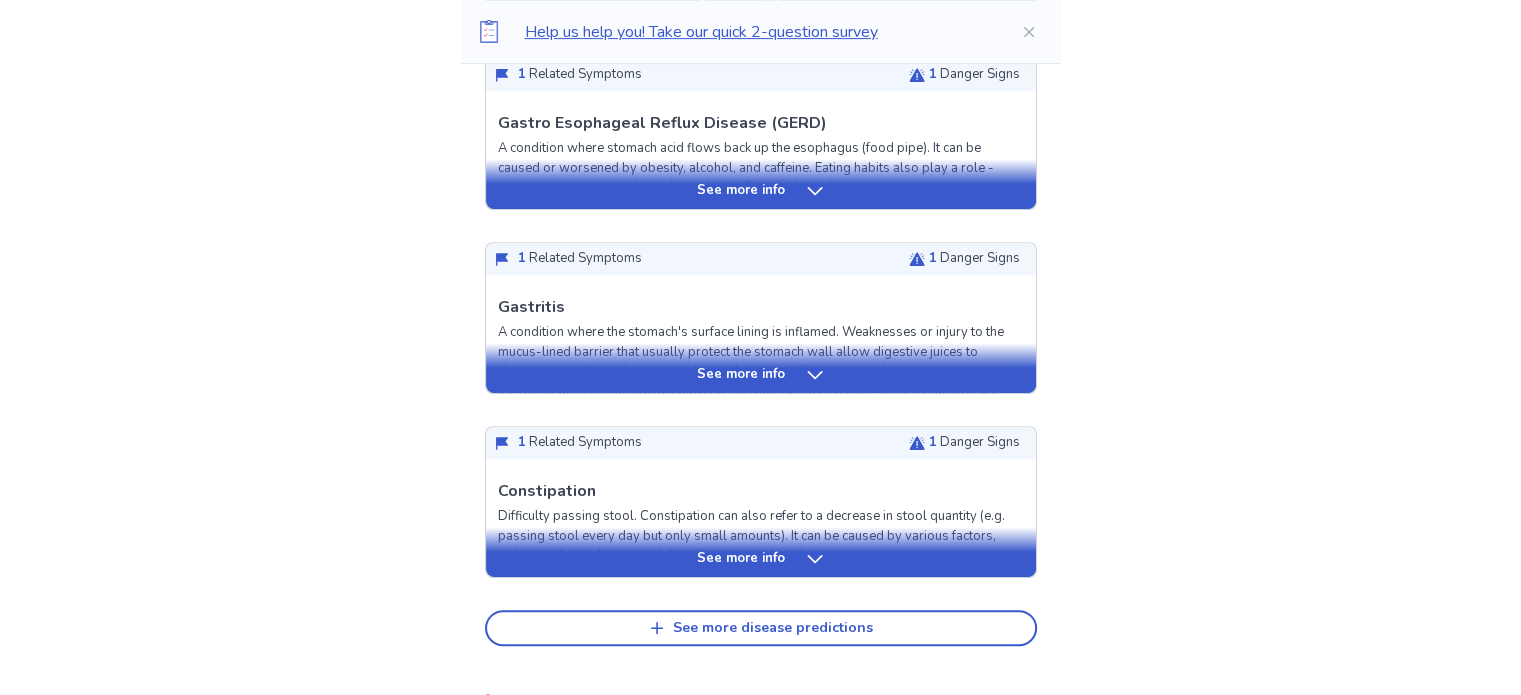 click on "See more info" at bounding box center [761, 375] 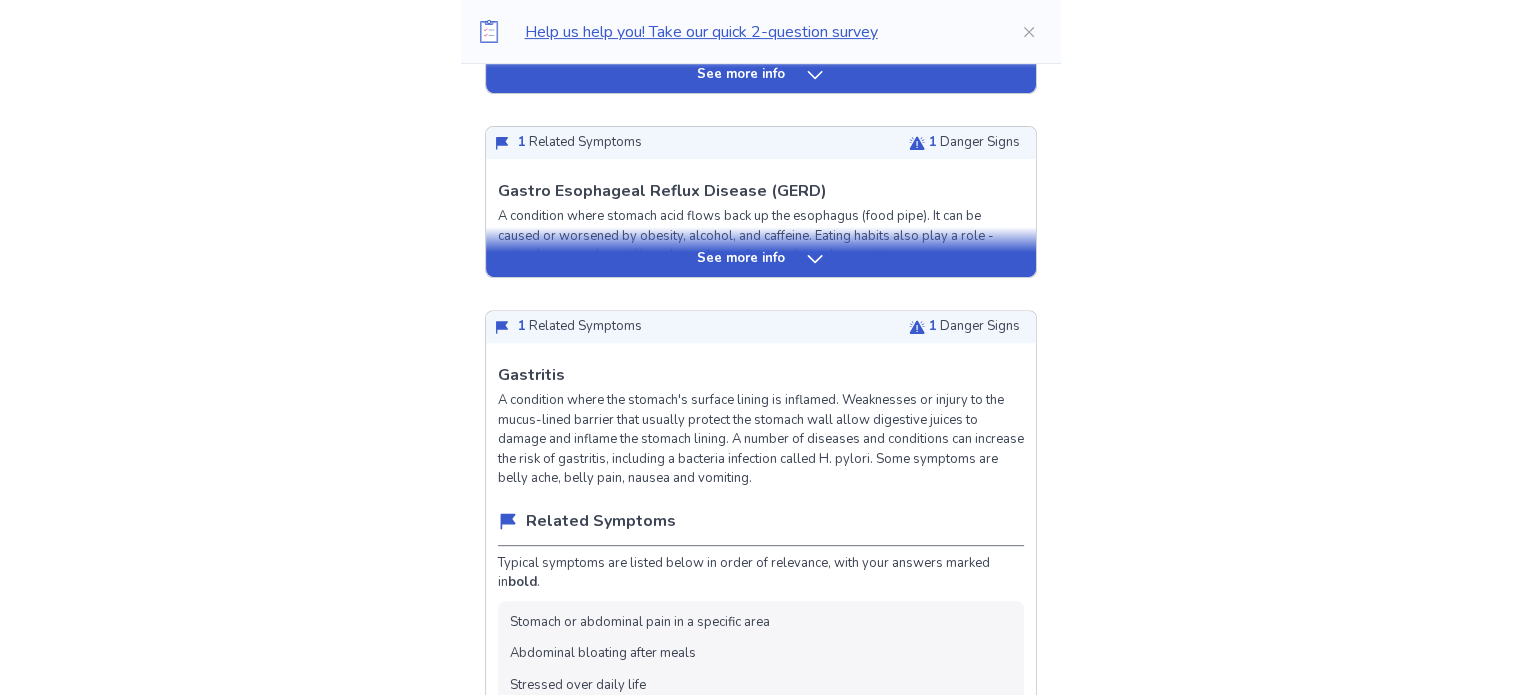 scroll, scrollTop: 667, scrollLeft: 0, axis: vertical 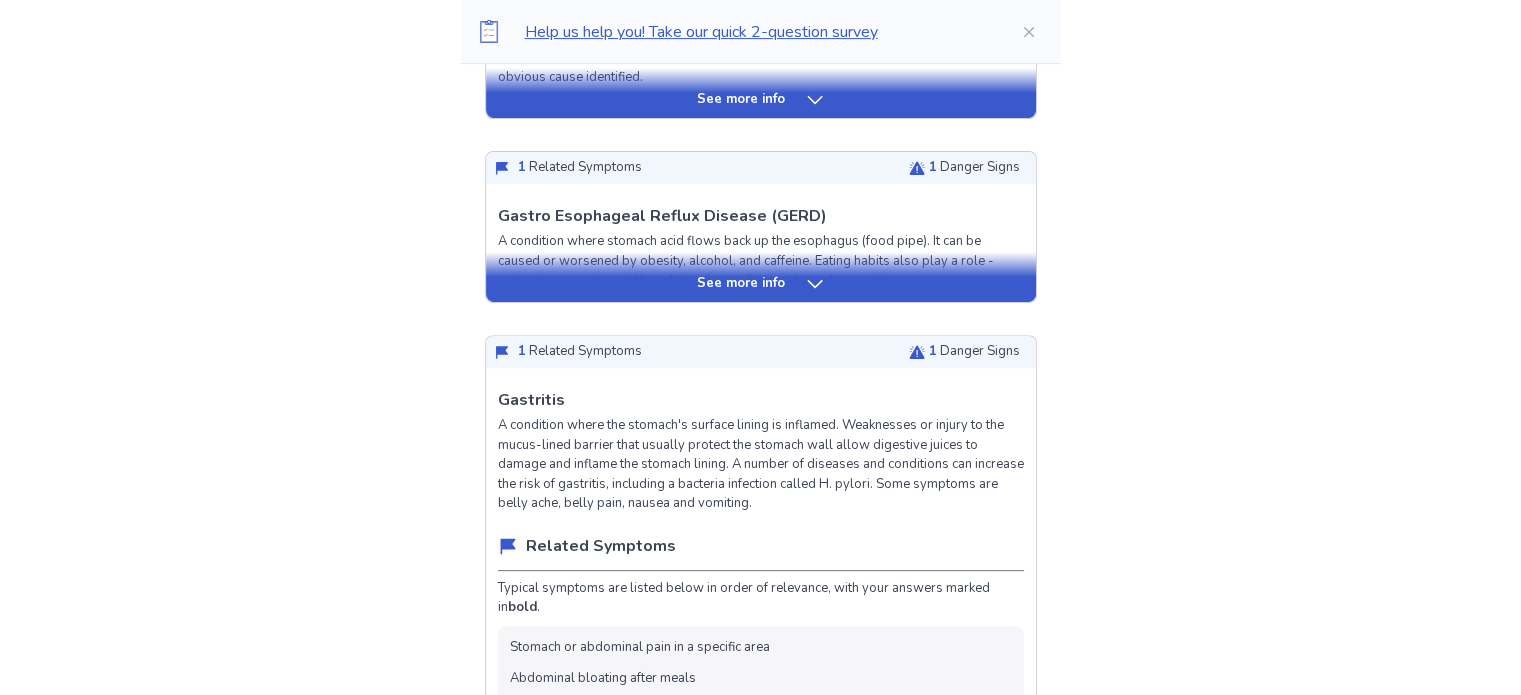 click 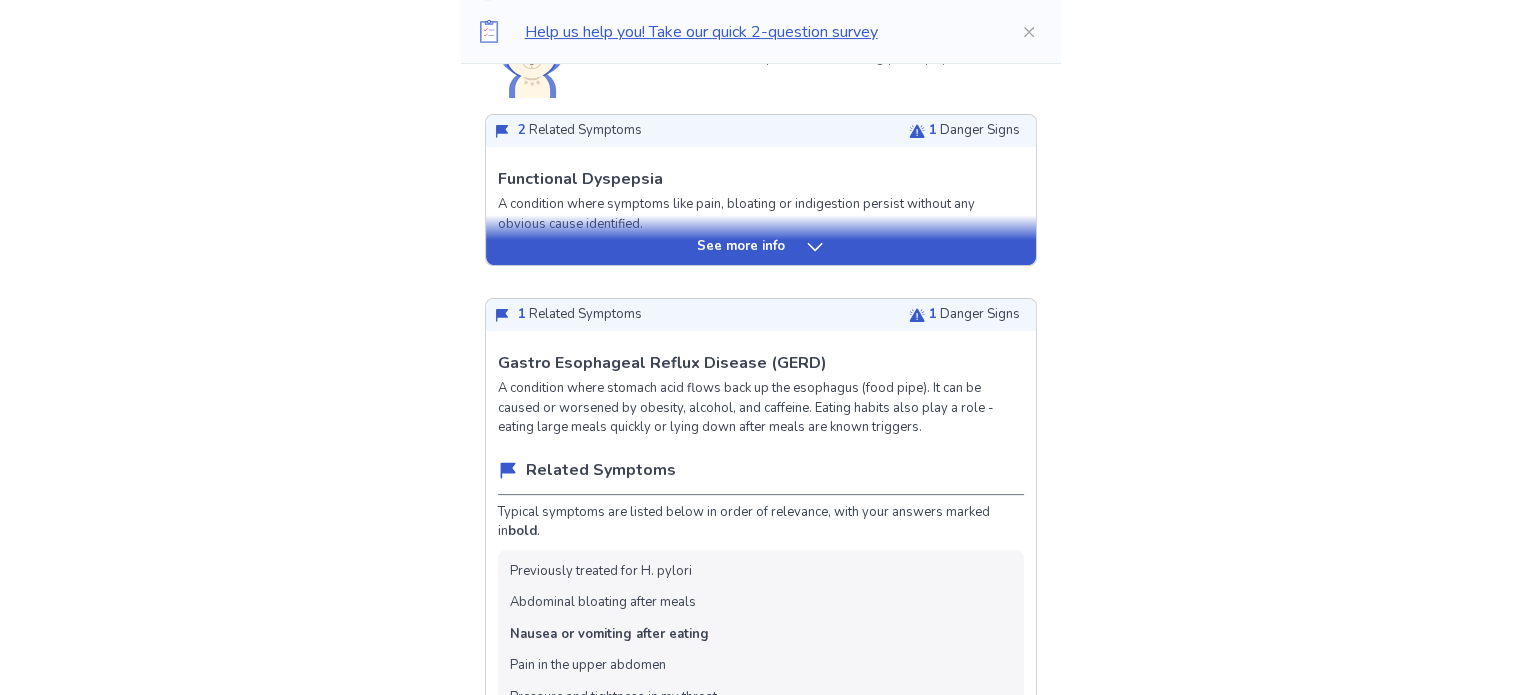scroll, scrollTop: 480, scrollLeft: 0, axis: vertical 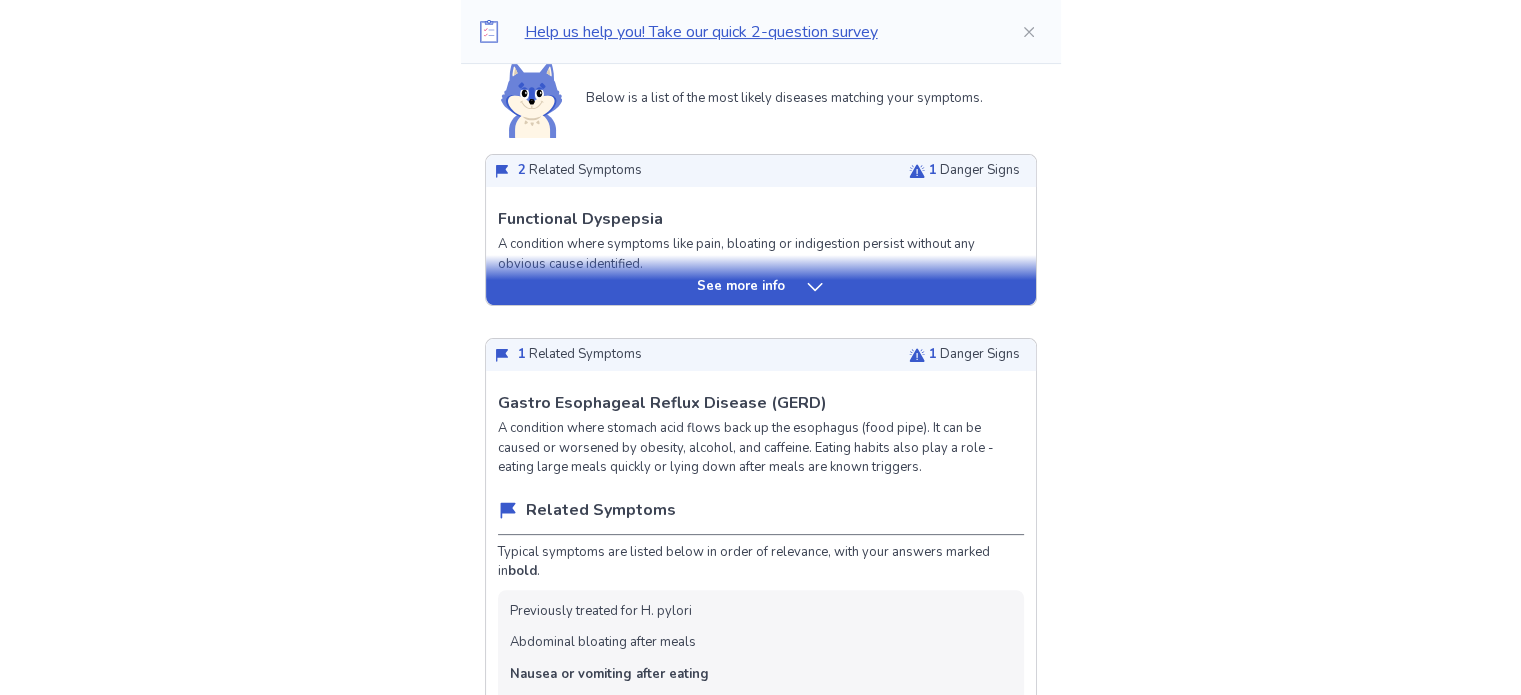 click on "See more info" at bounding box center (761, 287) 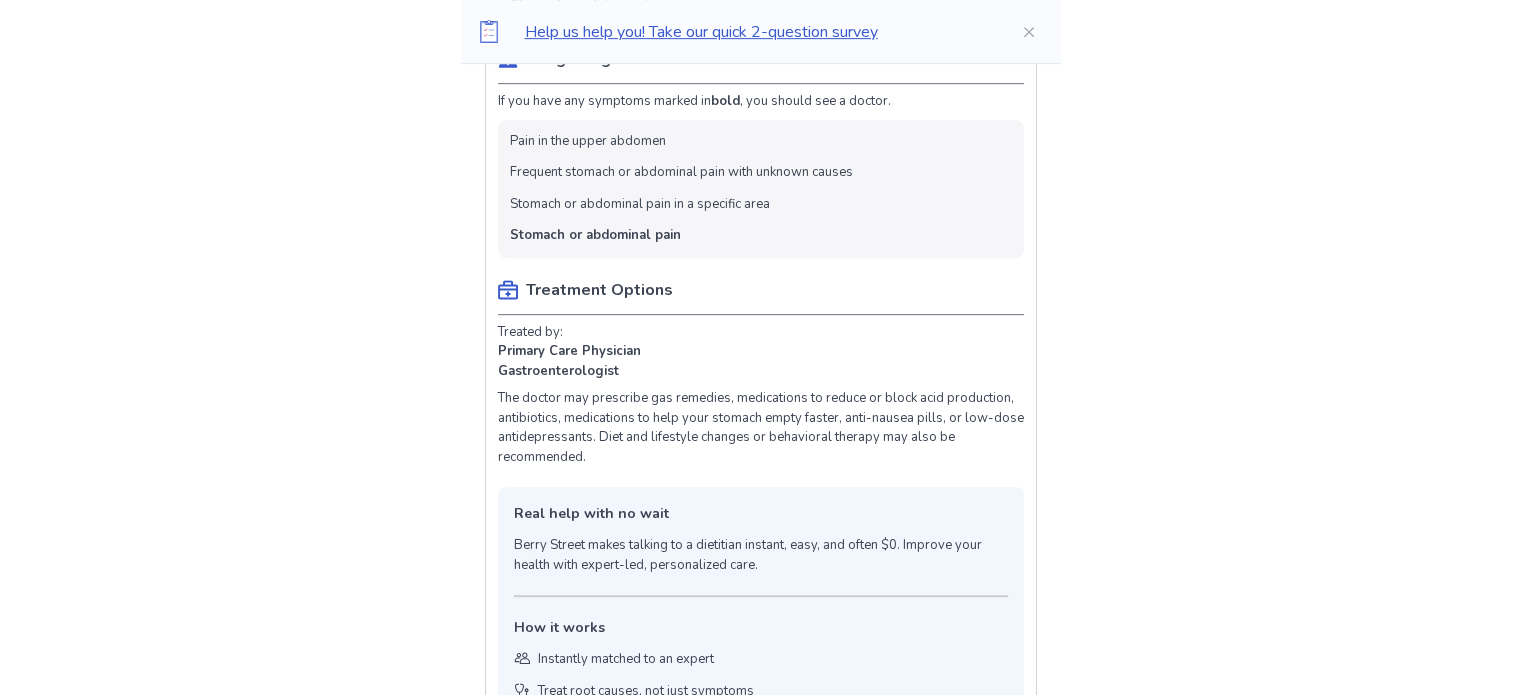 scroll, scrollTop: 1080, scrollLeft: 0, axis: vertical 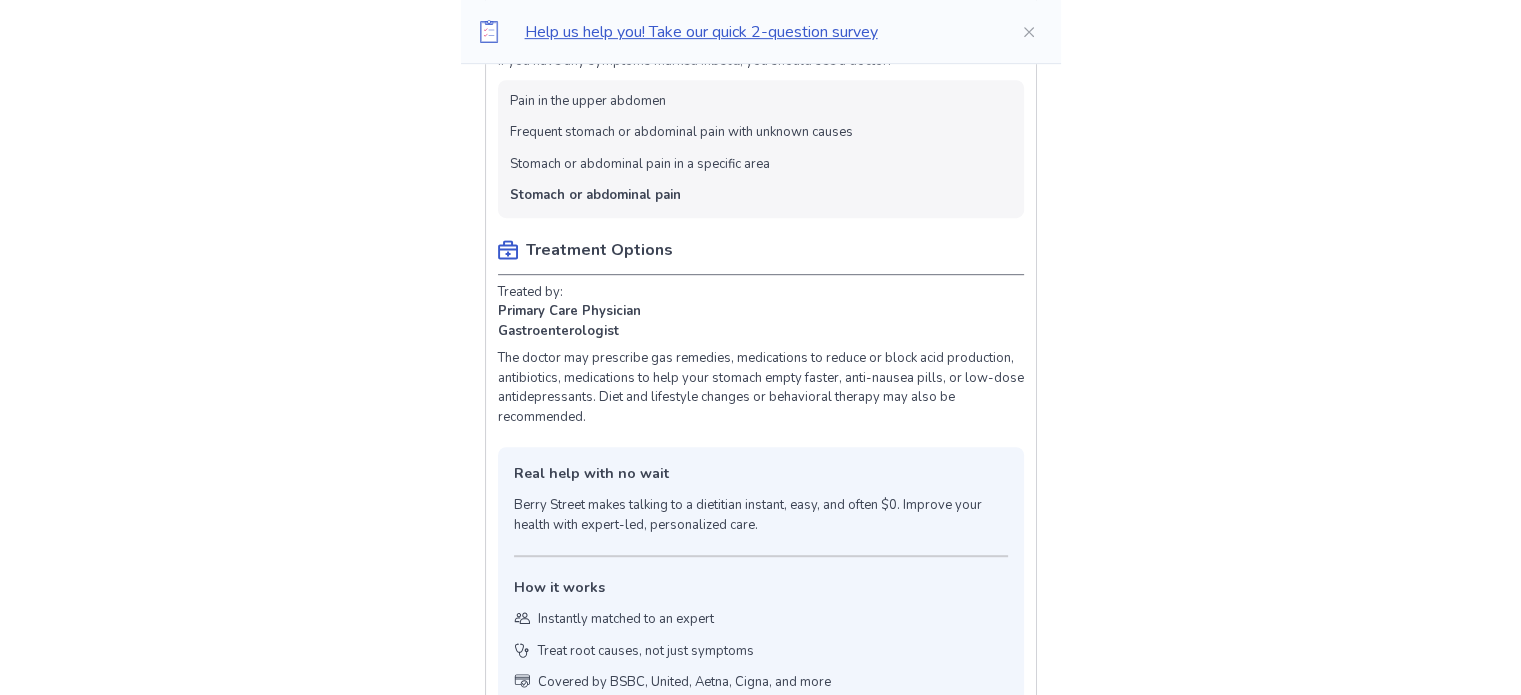 drag, startPoint x: 1520, startPoint y: 79, endPoint x: 1530, endPoint y: 54, distance: 26.925823 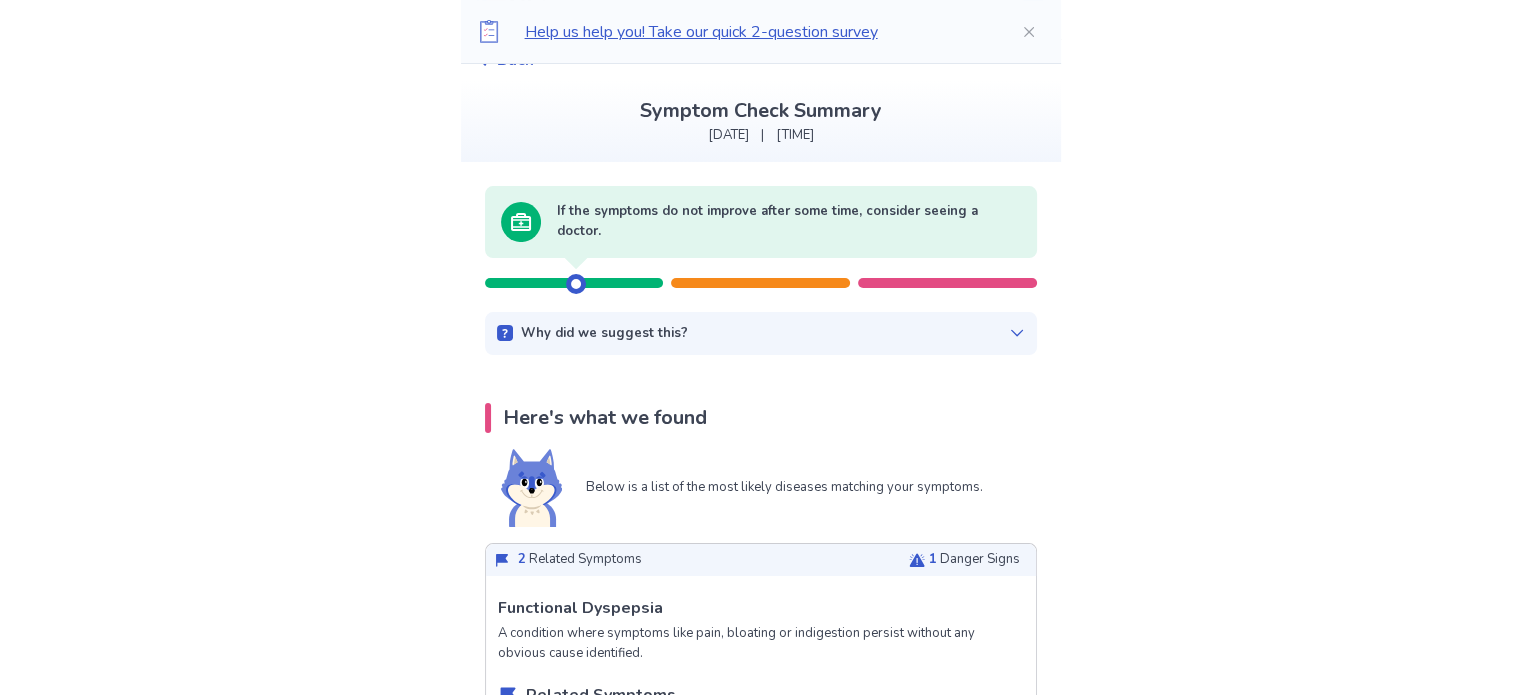 scroll, scrollTop: 0, scrollLeft: 0, axis: both 